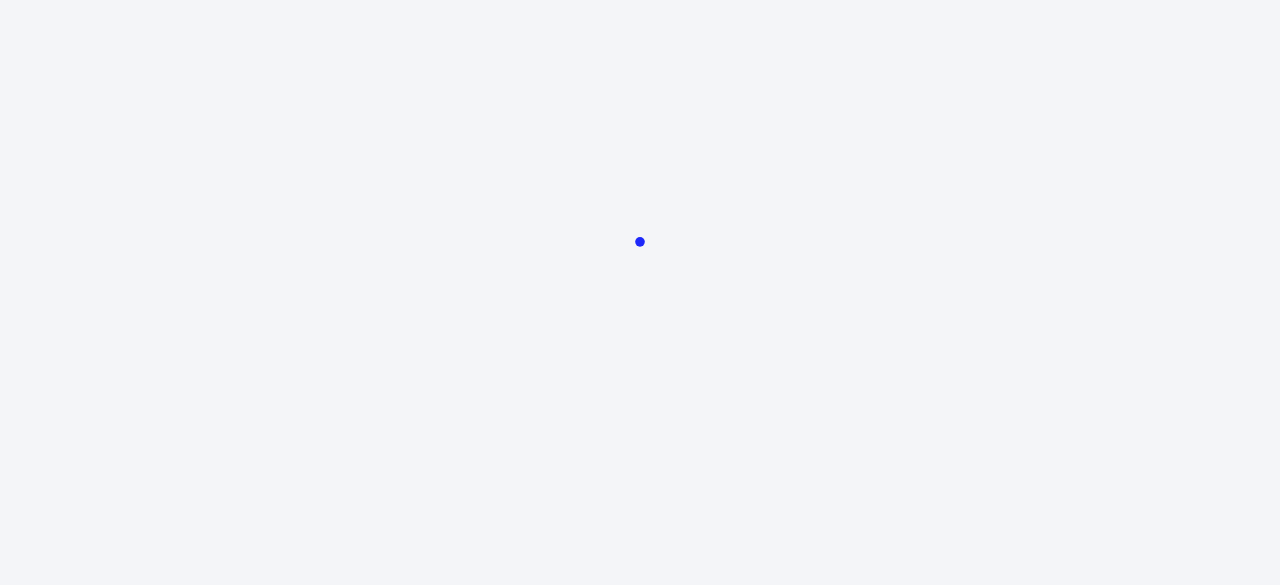 scroll, scrollTop: 0, scrollLeft: 0, axis: both 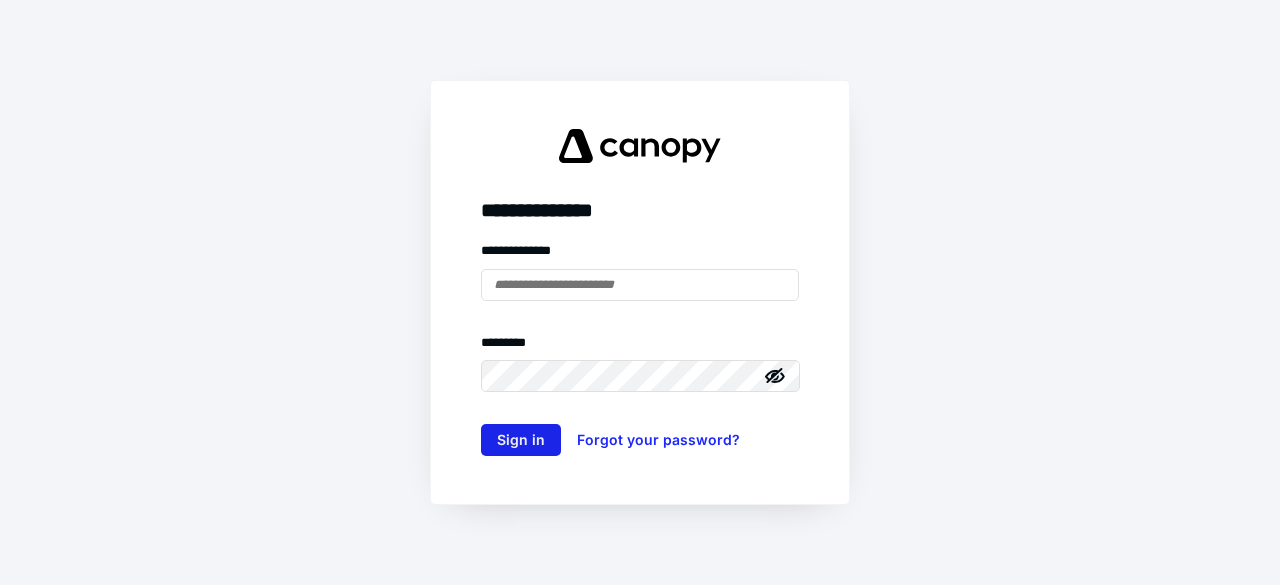type on "**********" 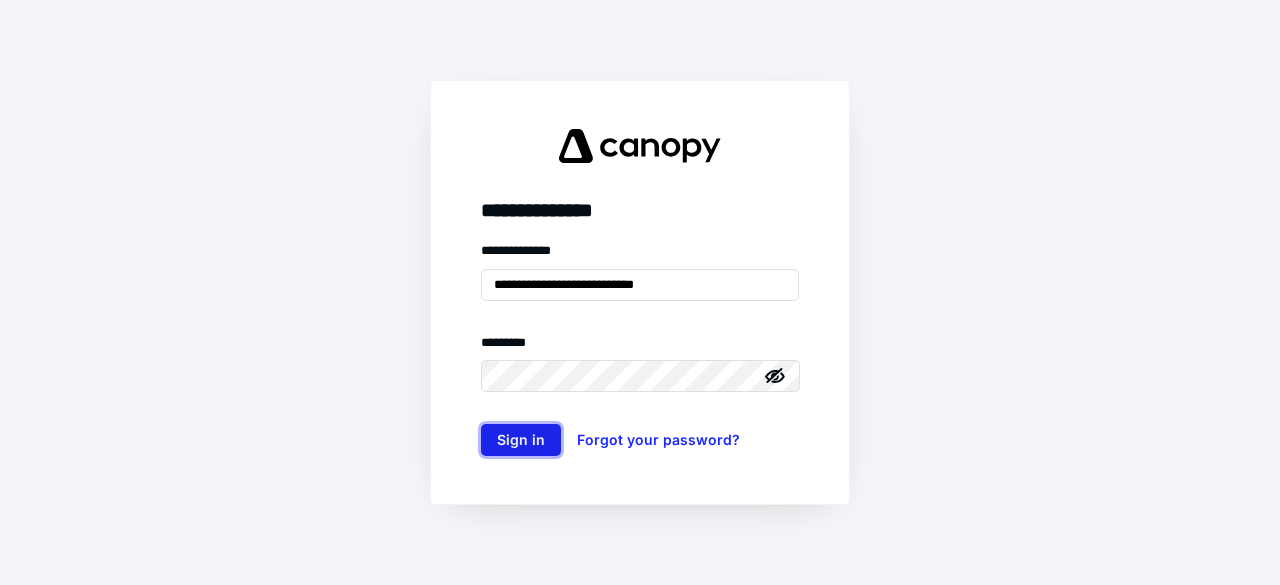click on "Sign in" at bounding box center [521, 440] 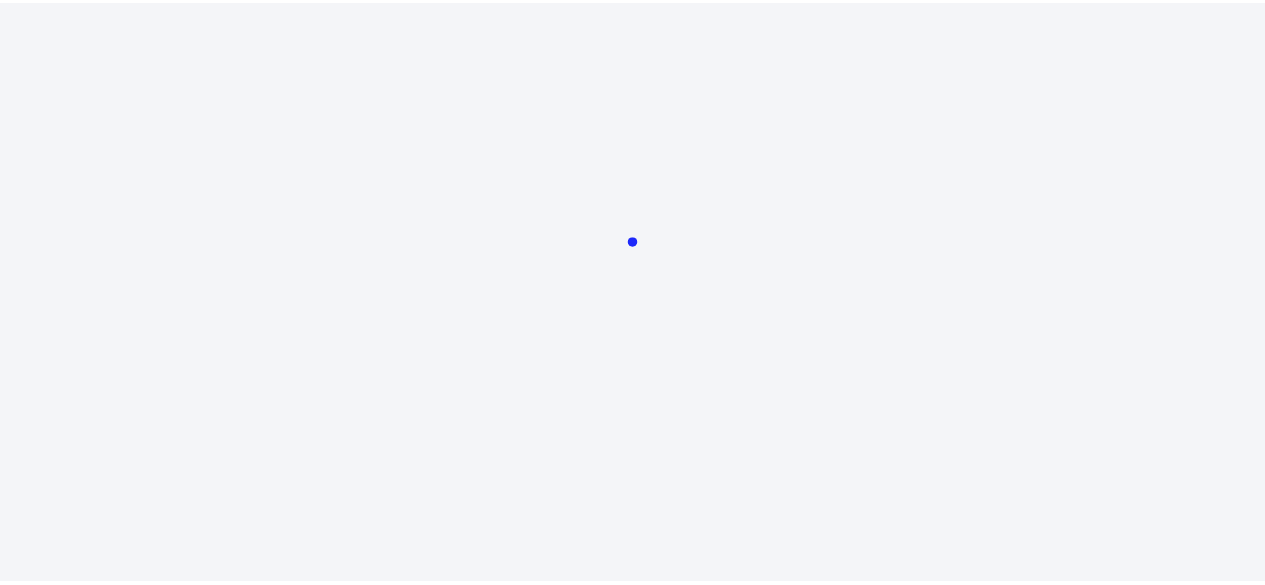 scroll, scrollTop: 0, scrollLeft: 0, axis: both 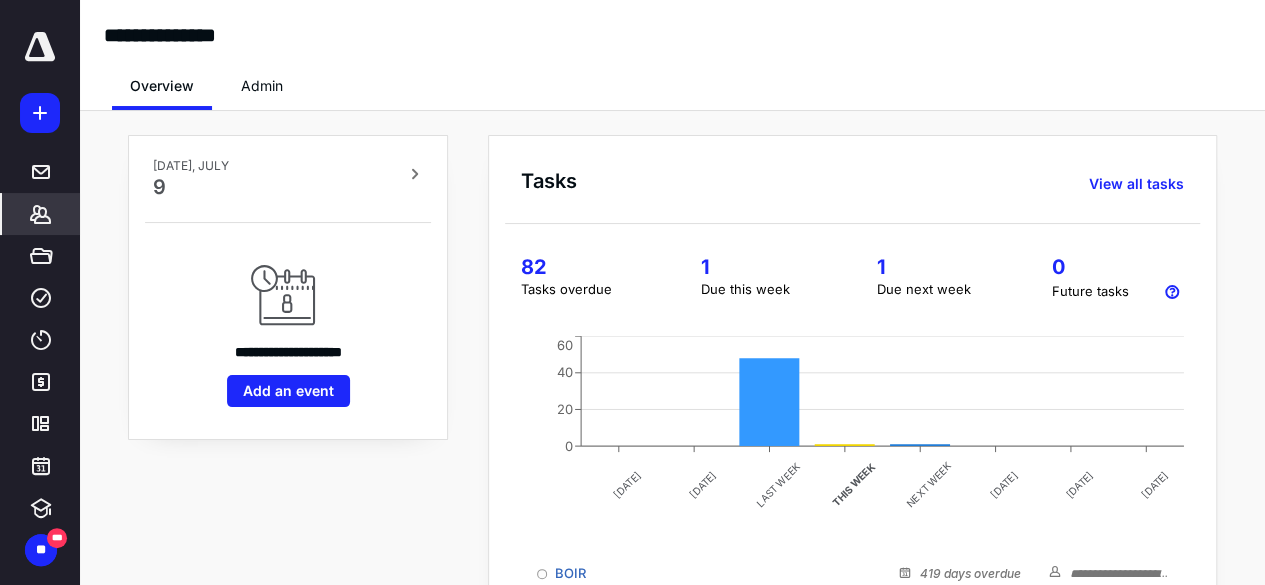 click 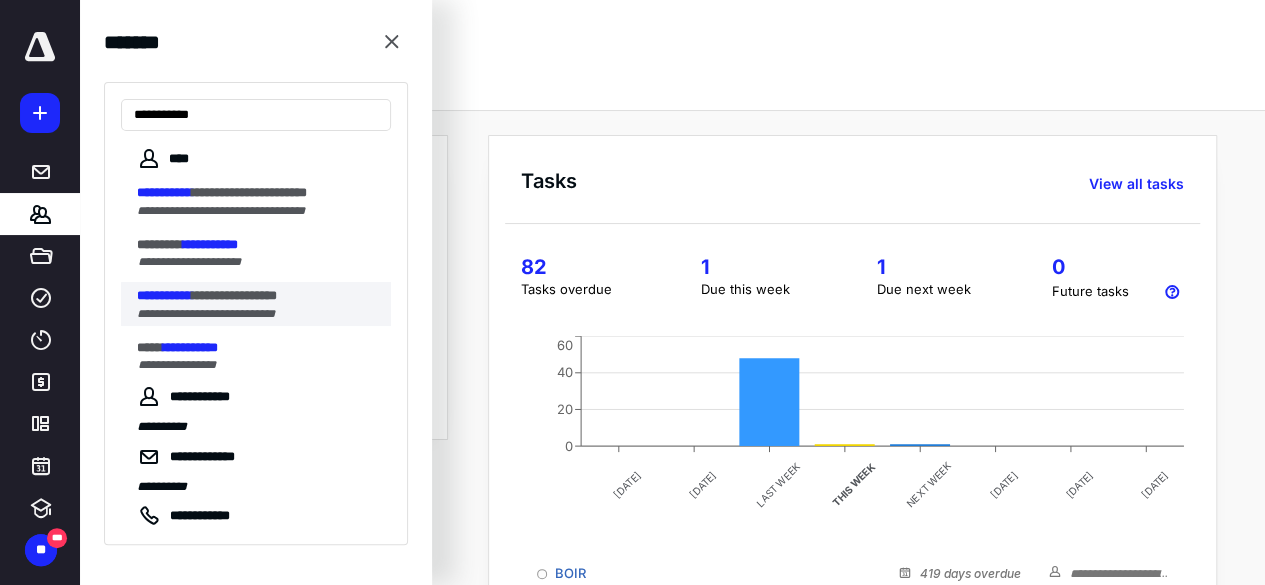 type on "**********" 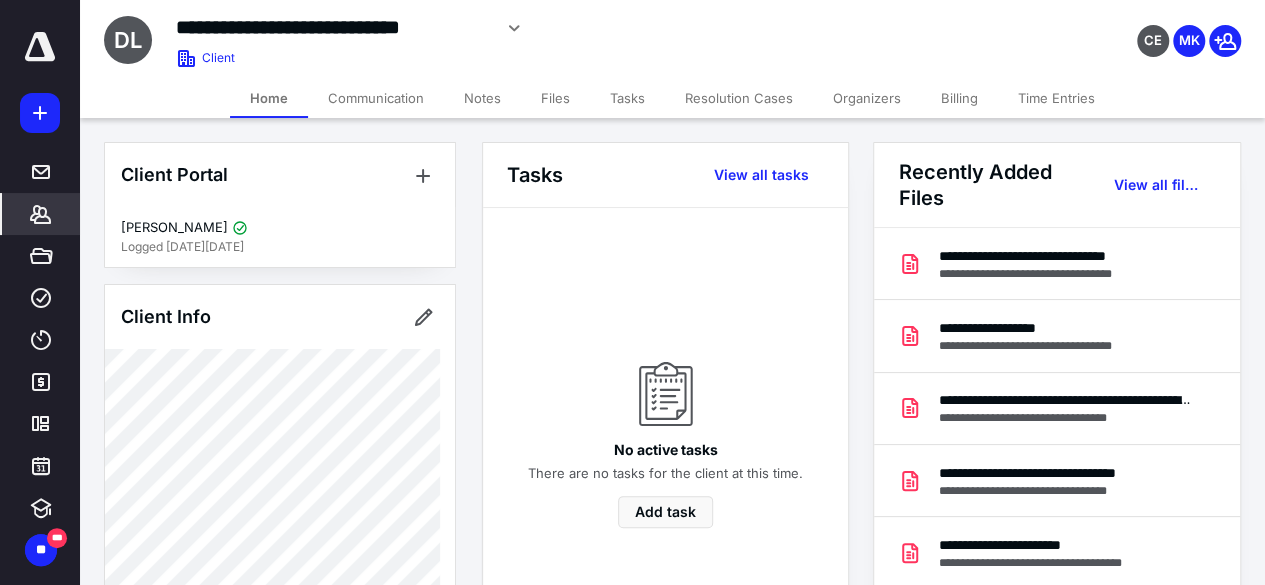 click on "Files" at bounding box center (555, 98) 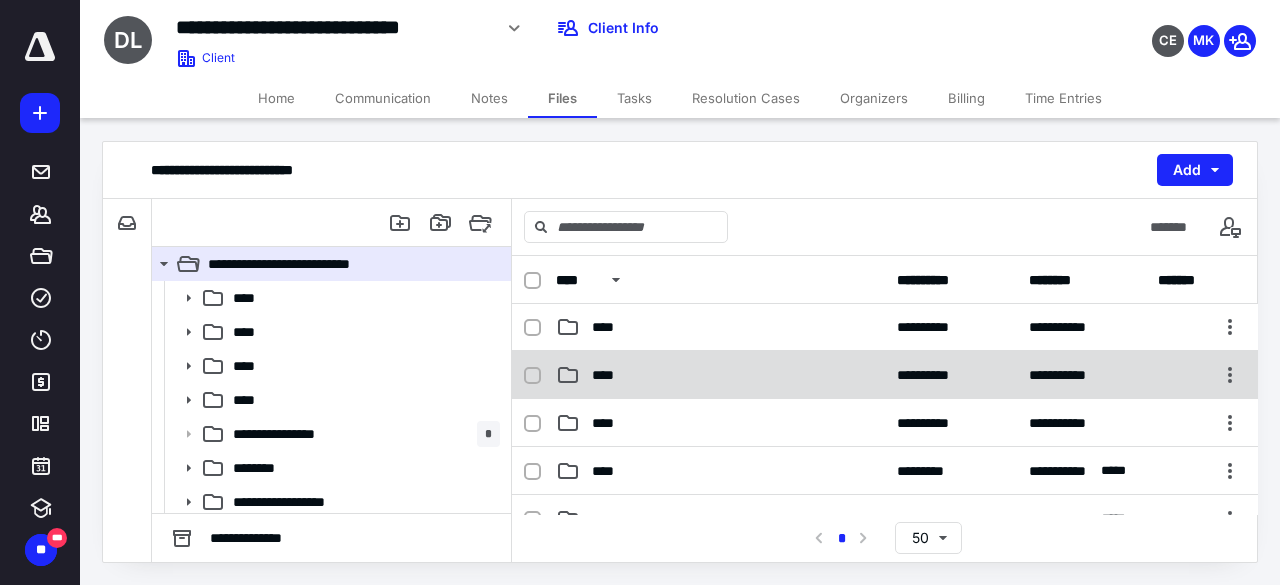 scroll, scrollTop: 0, scrollLeft: 0, axis: both 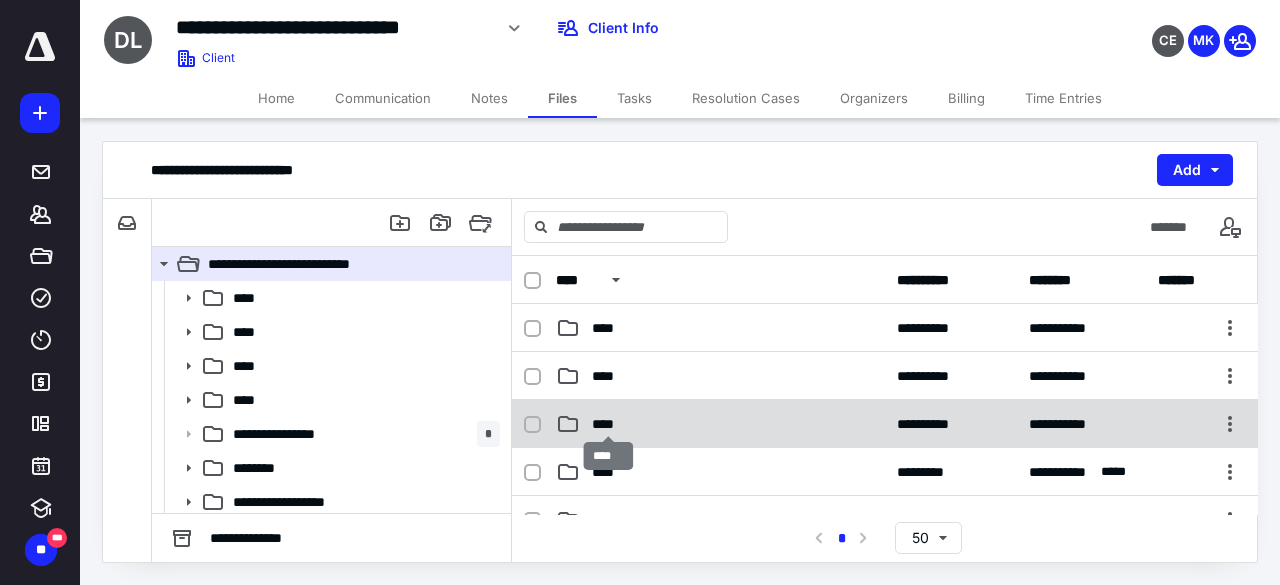 click on "****" at bounding box center [609, 424] 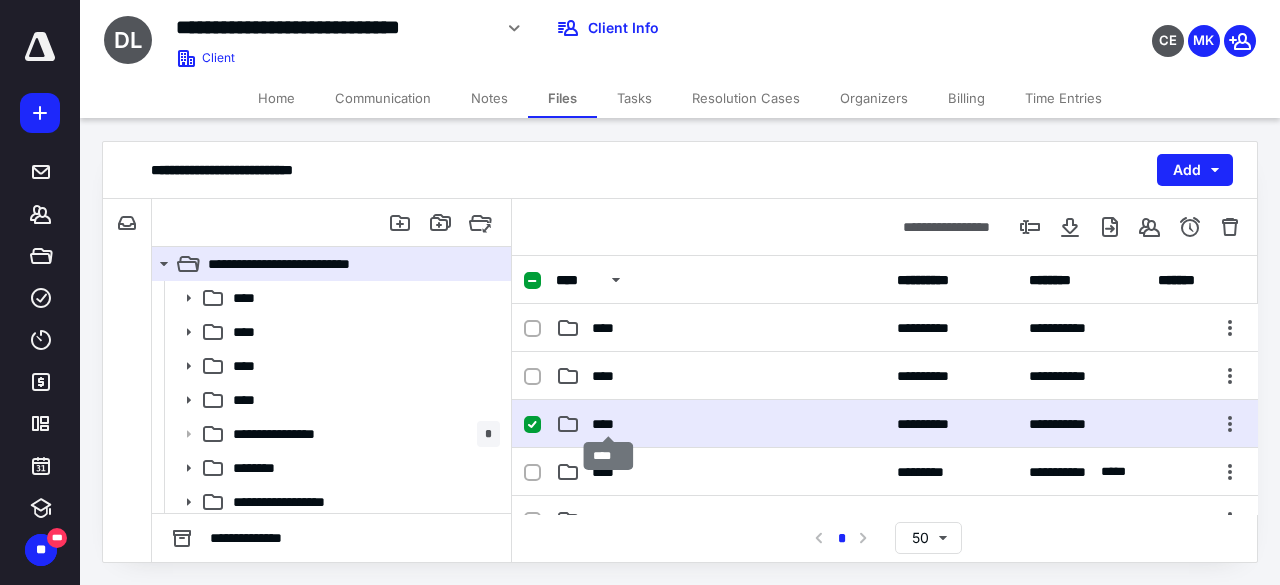 click on "****" at bounding box center [609, 424] 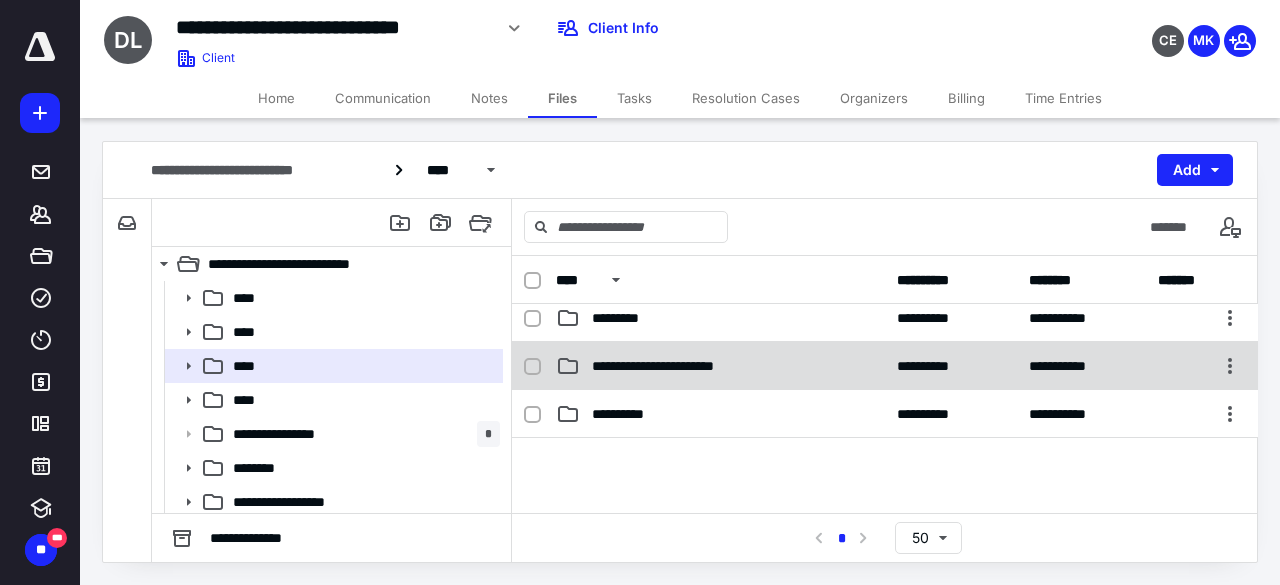 scroll, scrollTop: 100, scrollLeft: 0, axis: vertical 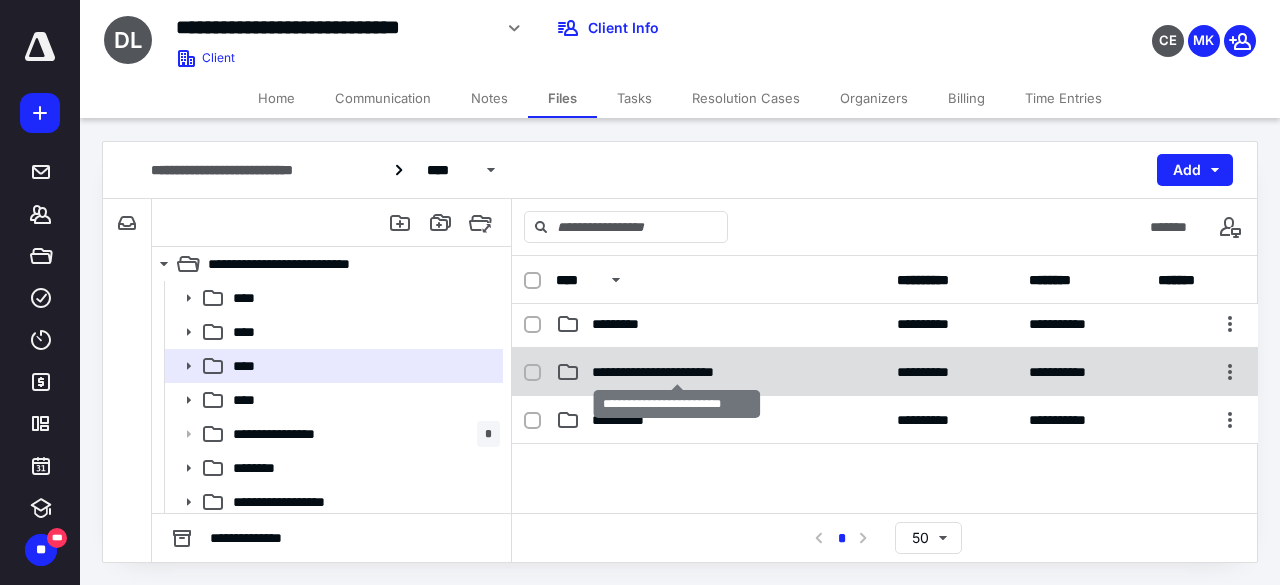 click on "**********" at bounding box center (677, 372) 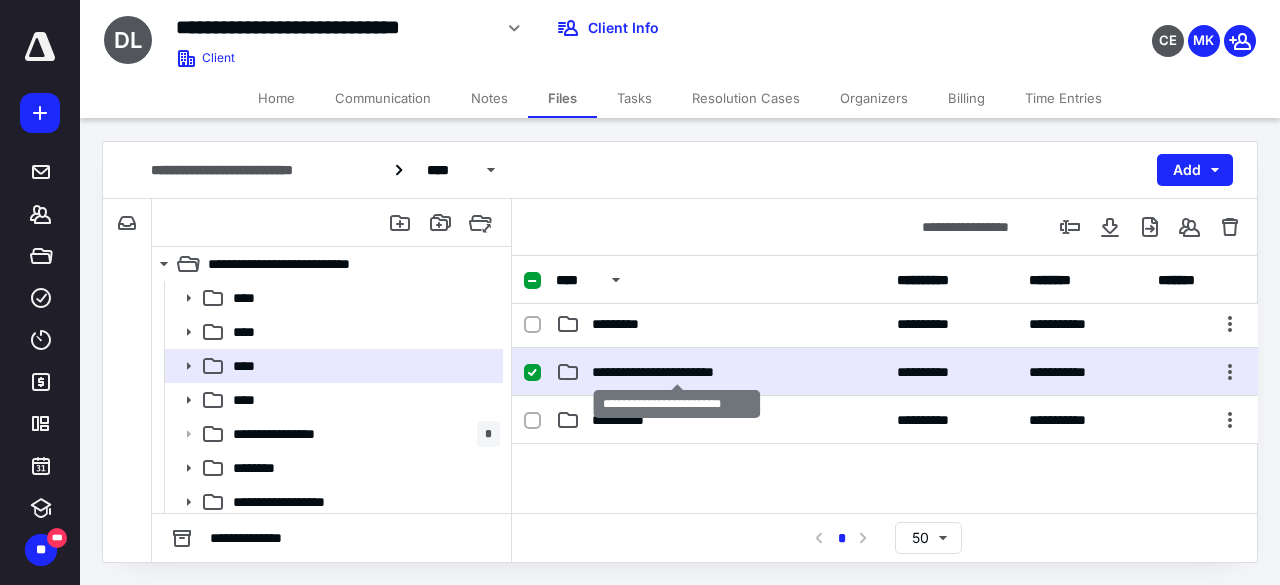 click on "**********" at bounding box center [677, 372] 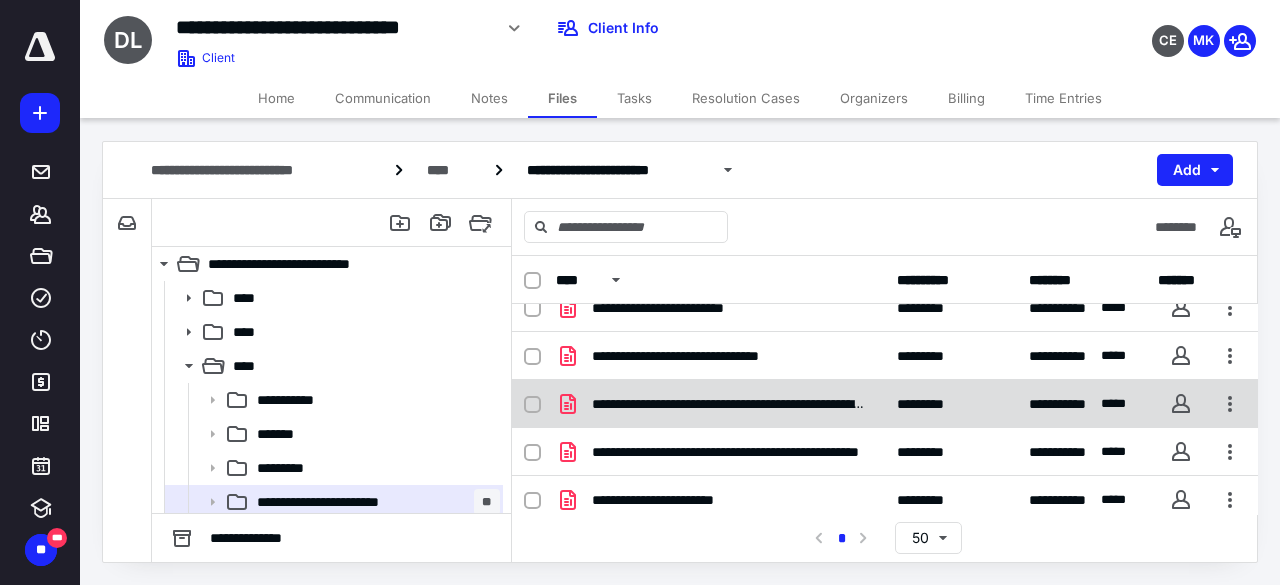 scroll, scrollTop: 313, scrollLeft: 0, axis: vertical 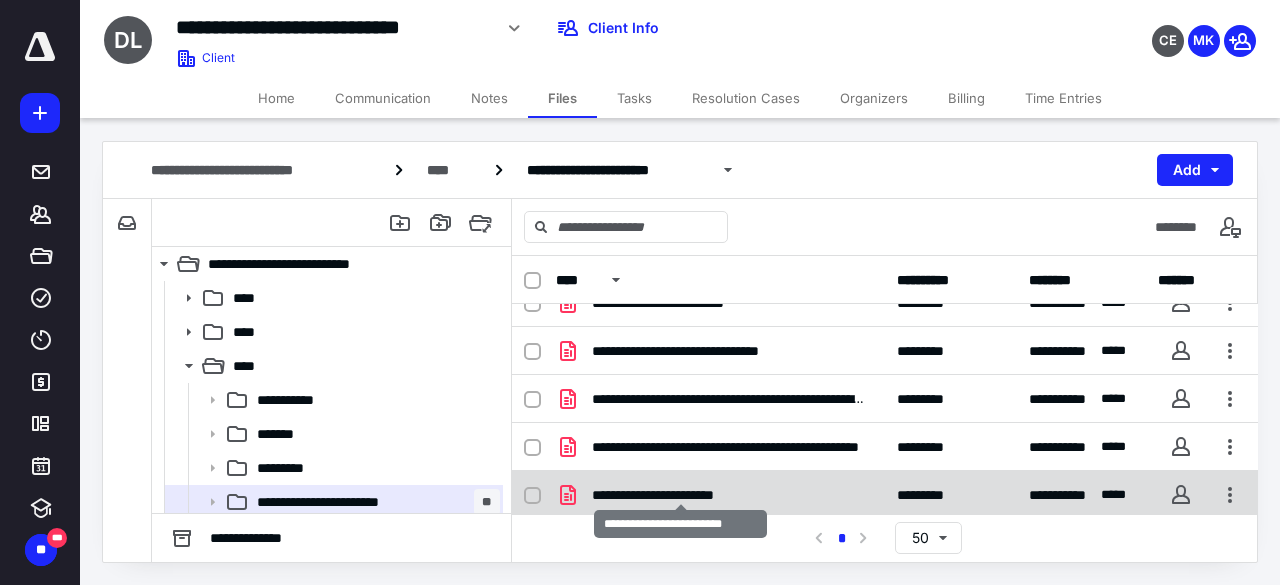 click on "**********" at bounding box center [681, 495] 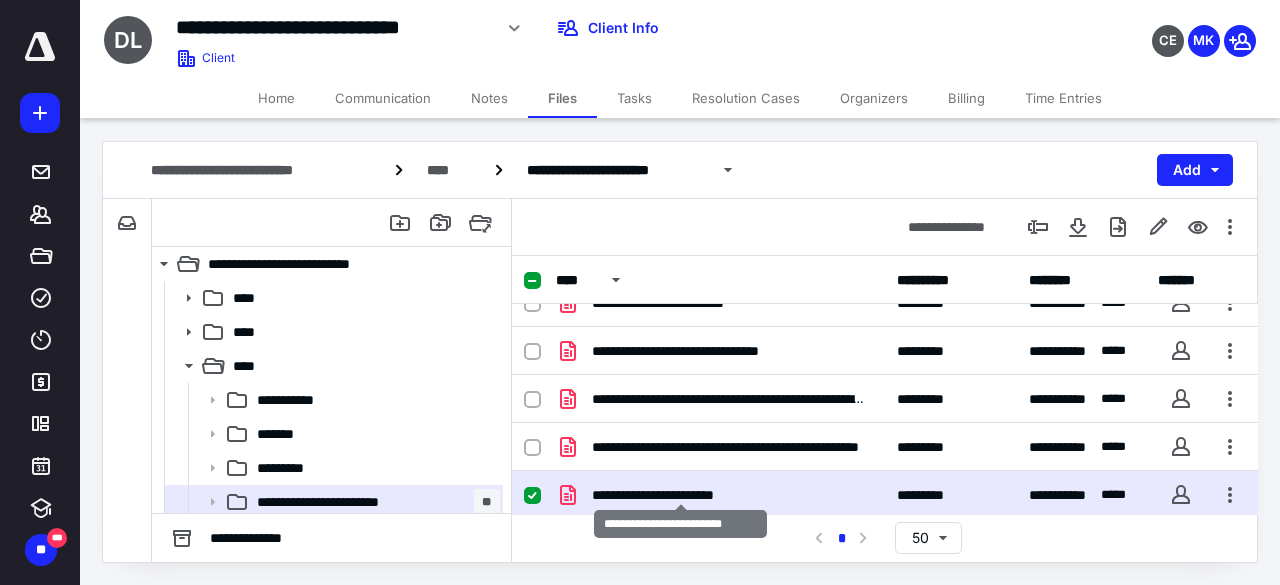 click on "**********" at bounding box center [681, 495] 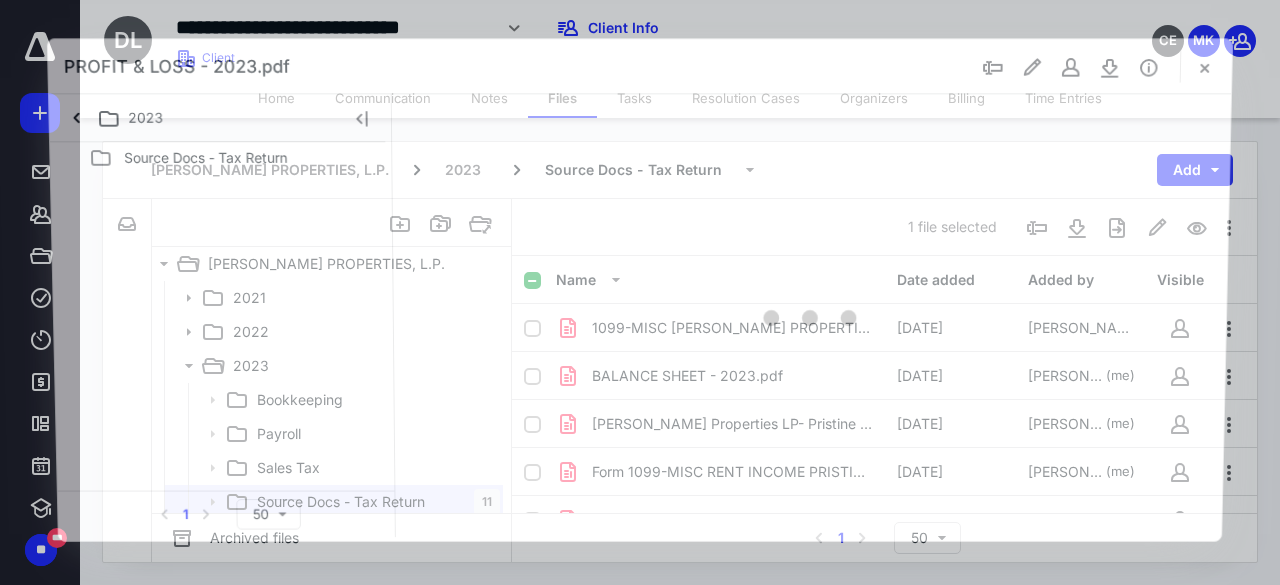 scroll, scrollTop: 313, scrollLeft: 0, axis: vertical 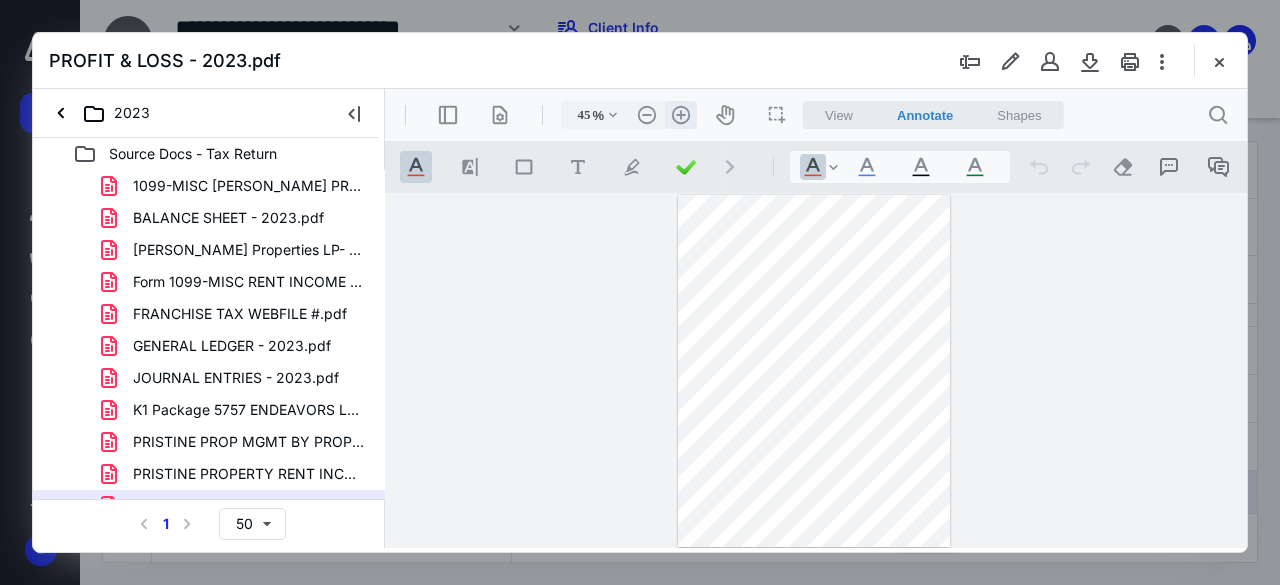 click on ".cls-1{fill:#abb0c4;} icon - header - zoom - in - line" at bounding box center [681, 115] 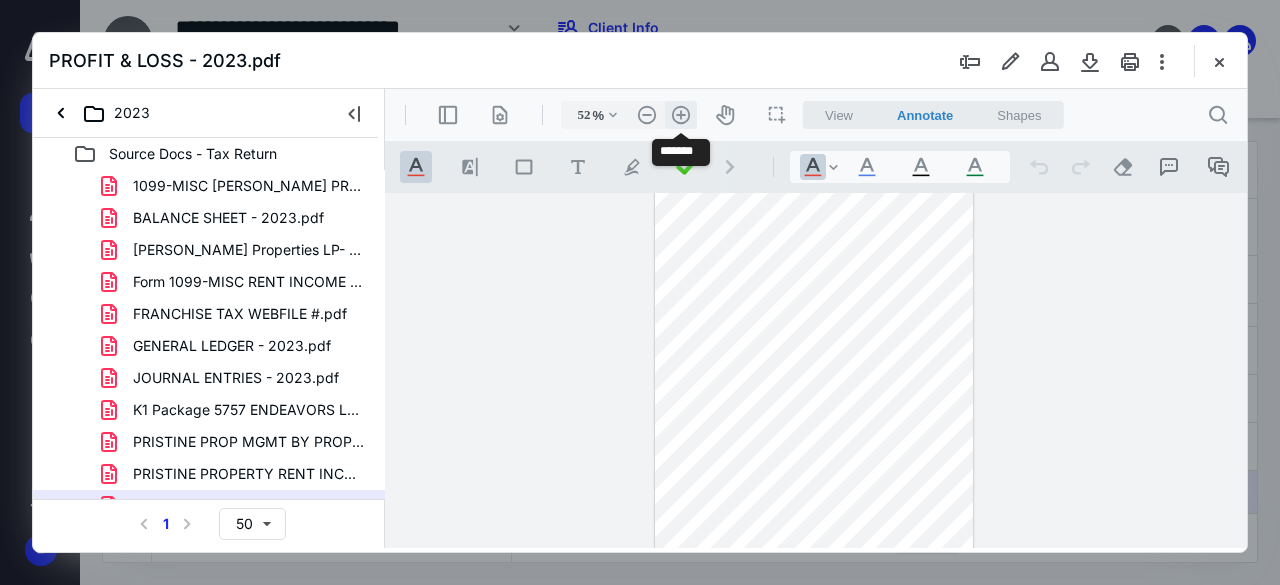 click on ".cls-1{fill:#abb0c4;} icon - header - zoom - in - line" at bounding box center [681, 115] 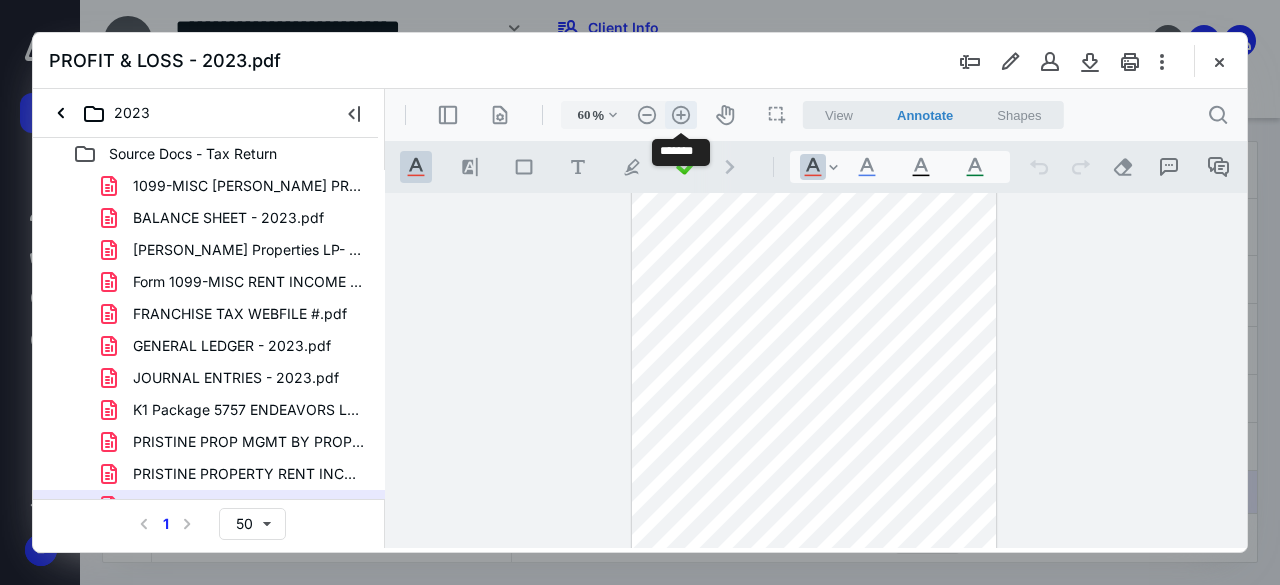 click on ".cls-1{fill:#abb0c4;} icon - header - zoom - in - line" at bounding box center (681, 115) 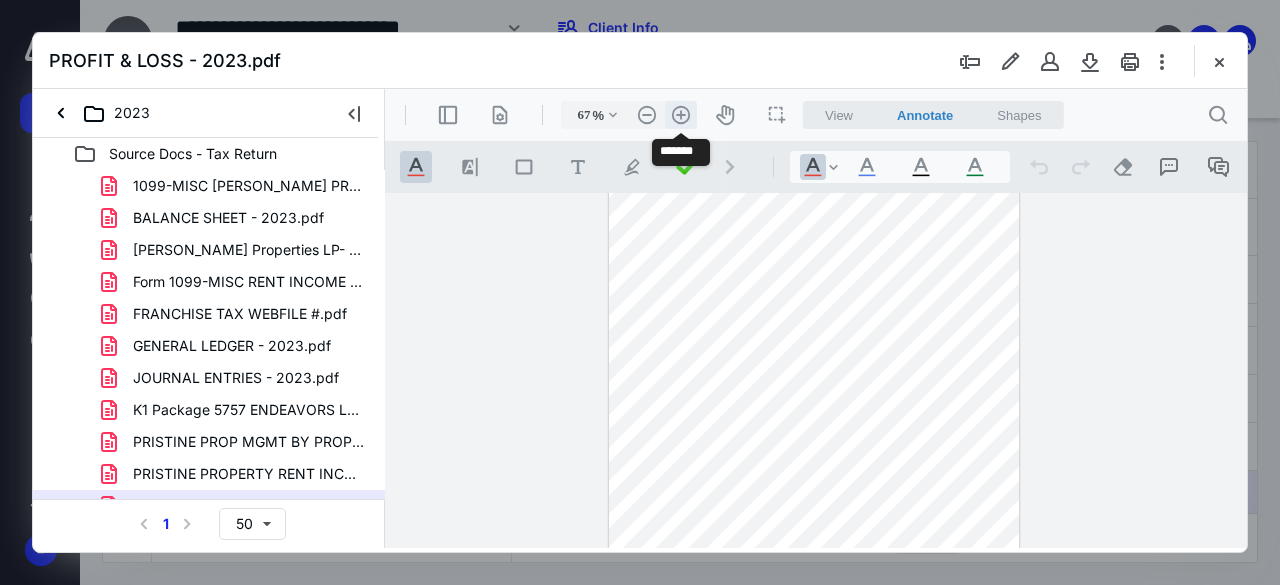 click on ".cls-1{fill:#abb0c4;} icon - header - zoom - in - line" at bounding box center (681, 115) 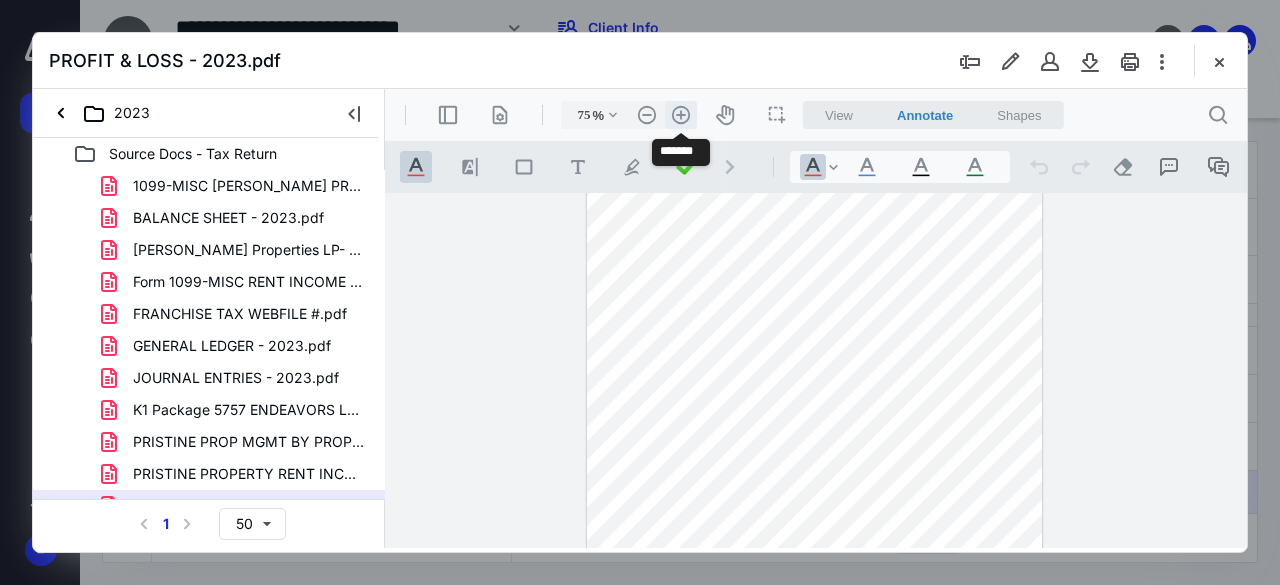 click on ".cls-1{fill:#abb0c4;} icon - header - zoom - in - line" at bounding box center [681, 115] 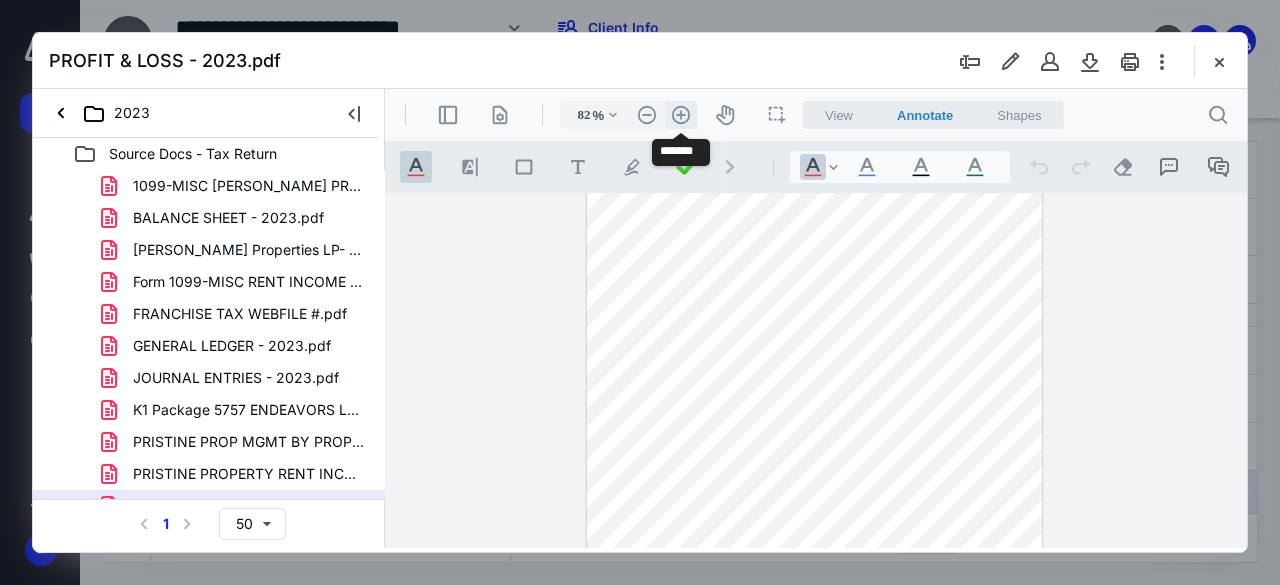 scroll, scrollTop: 106, scrollLeft: 0, axis: vertical 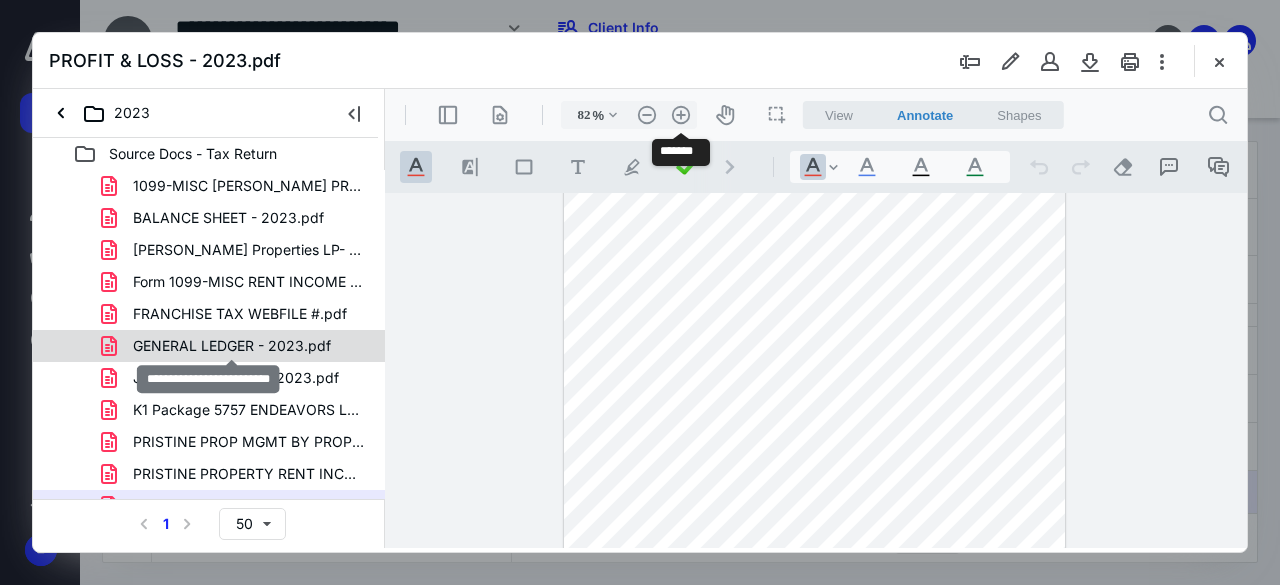 click on "GENERAL LEDGER - 2023.pdf" at bounding box center (232, 346) 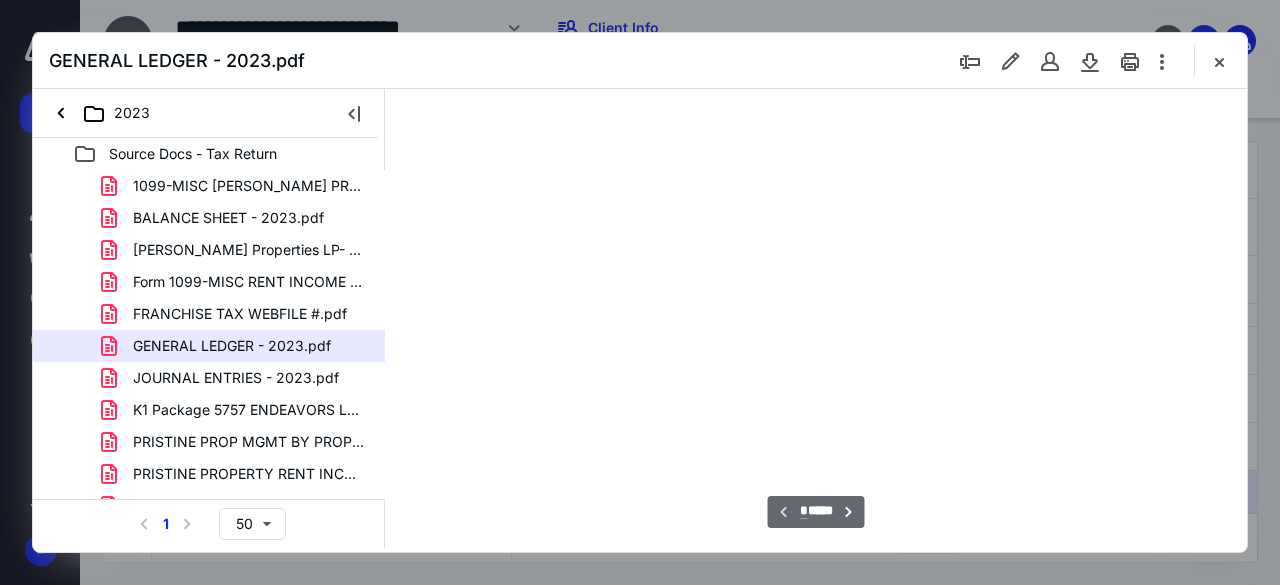 scroll, scrollTop: 106, scrollLeft: 0, axis: vertical 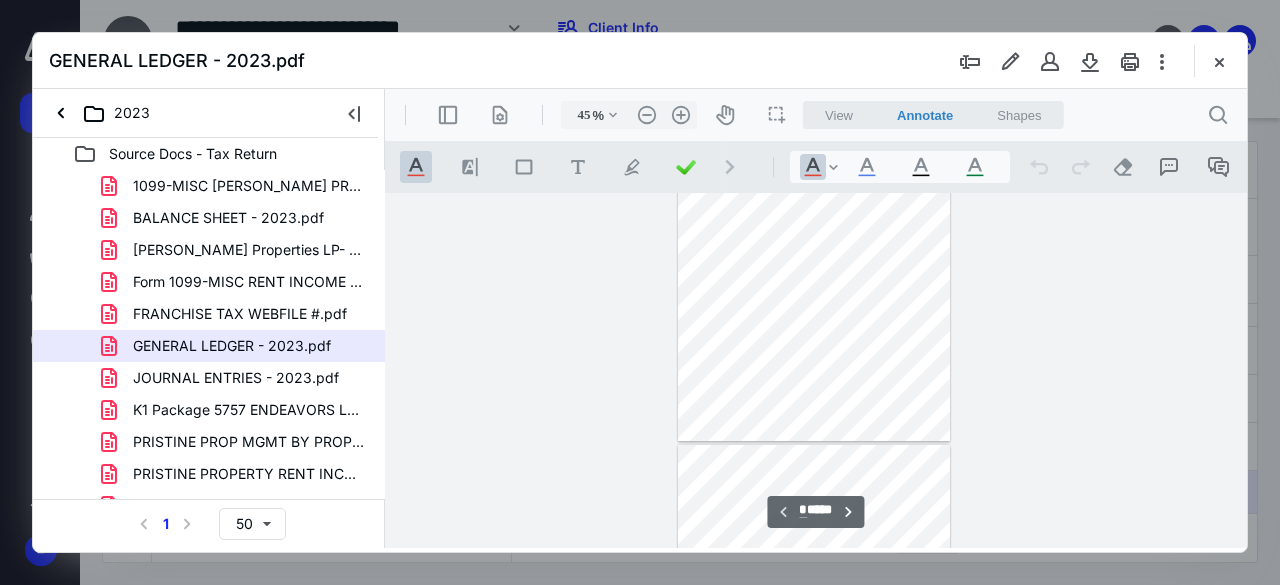 click on ".cls-1{fill:#abb0c4;} icon - header - sidebar - line .cls-1{fill:#abb0c4;} icon - header - page manipulation - line 45 % .cls-1{fill:#abb0c4;} icon - chevron - down .cls-1{fill:#abb0c4;} icon - header - zoom - out - line Current zoom is   45 % .cls-1{fill:#abb0c4;} icon - header - zoom - in - line icon-header-pan20 icon / operation / multi select View Annotate Shapes Annotate .cls-1{fill:#abb0c4;} icon - chevron - down View Annotate Shapes .cls-1{fill:#abb0c4;} icon - header - search" at bounding box center [816, 115] 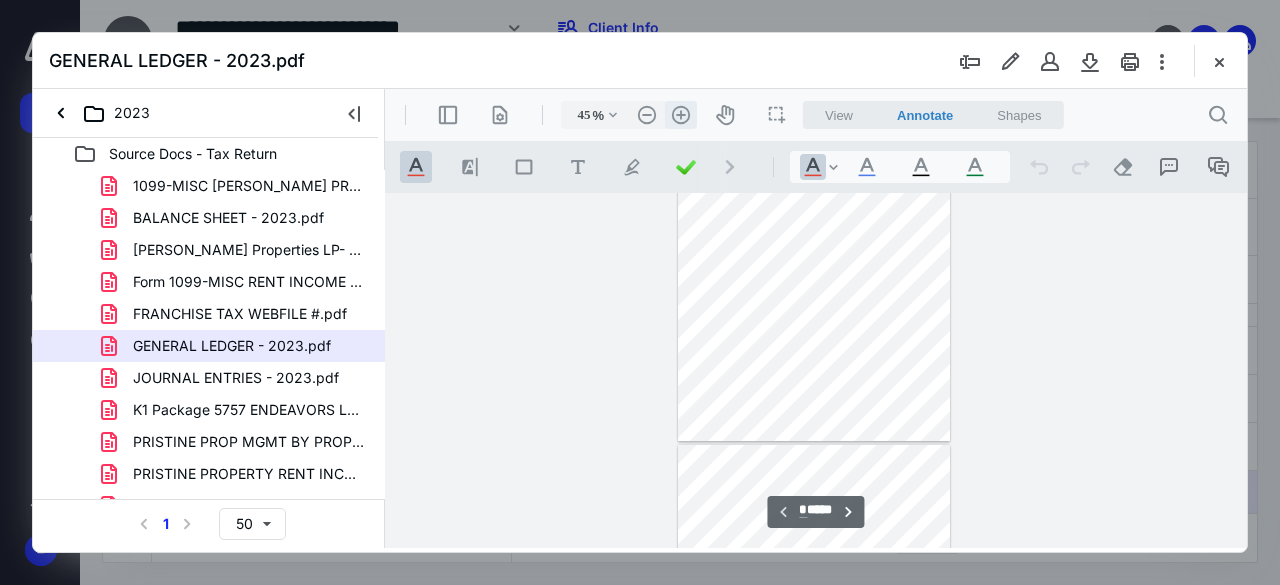 click on ".cls-1{fill:#abb0c4;} icon - header - zoom - in - line" at bounding box center (681, 115) 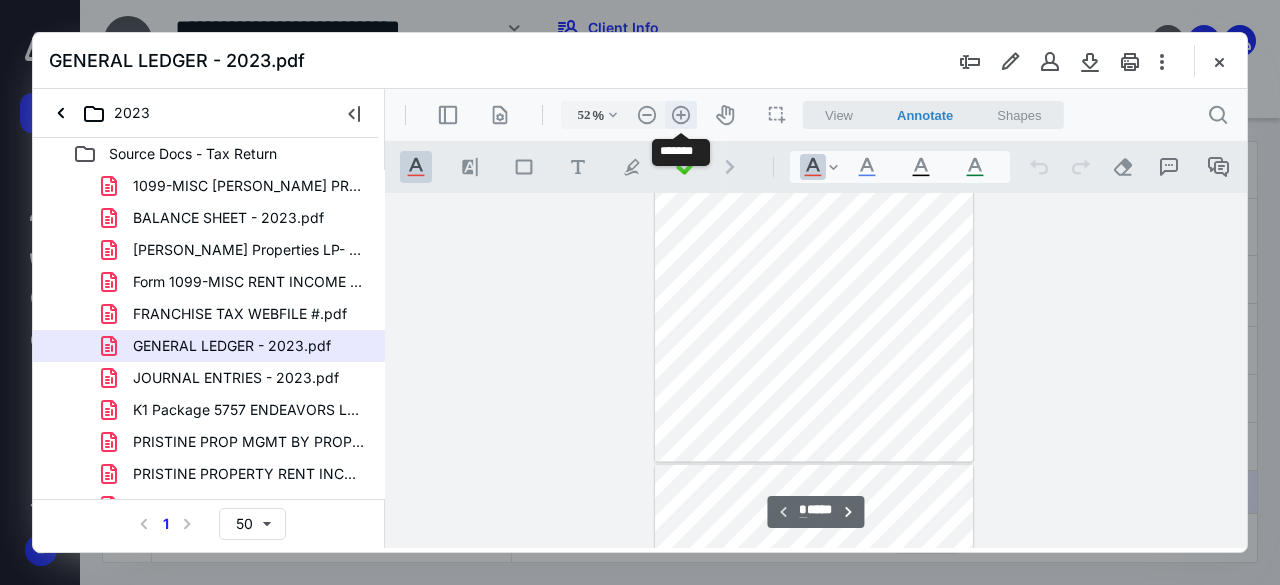 click on ".cls-1{fill:#abb0c4;} icon - header - zoom - in - line" at bounding box center (681, 115) 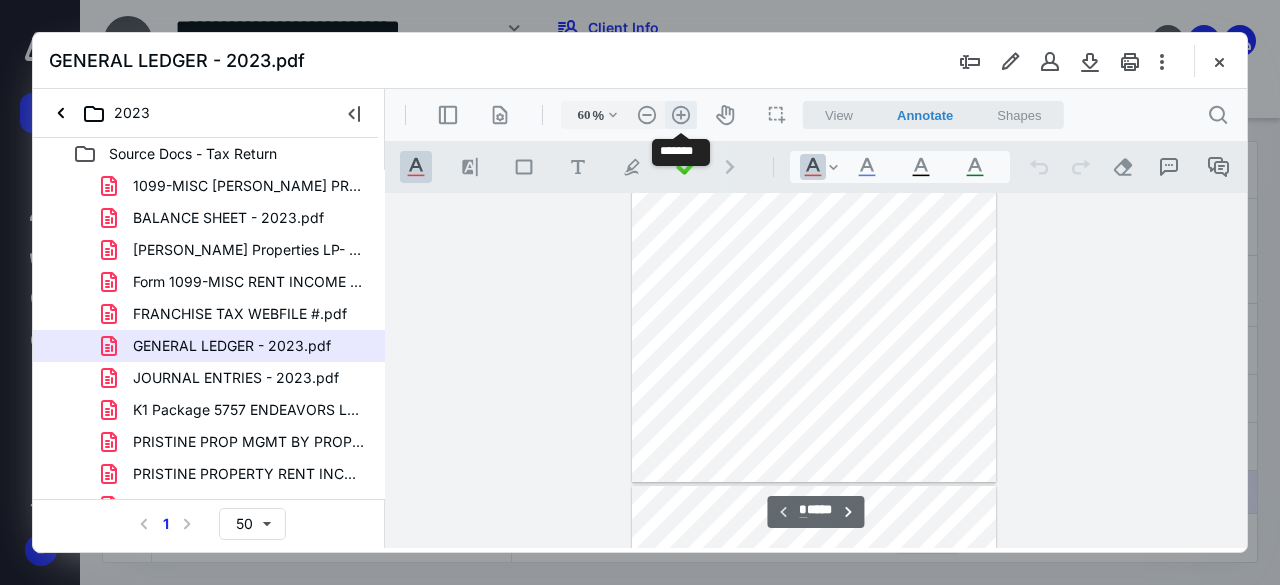 click on ".cls-1{fill:#abb0c4;} icon - header - zoom - in - line" at bounding box center (681, 115) 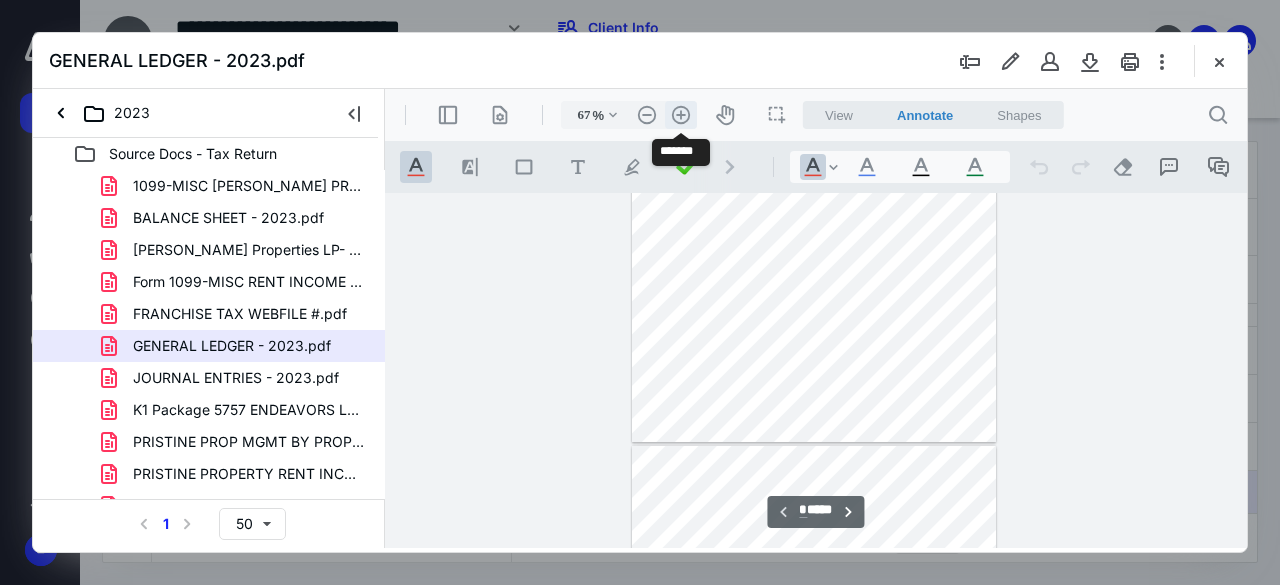 click on ".cls-1{fill:#abb0c4;} icon - header - zoom - in - line" at bounding box center (681, 115) 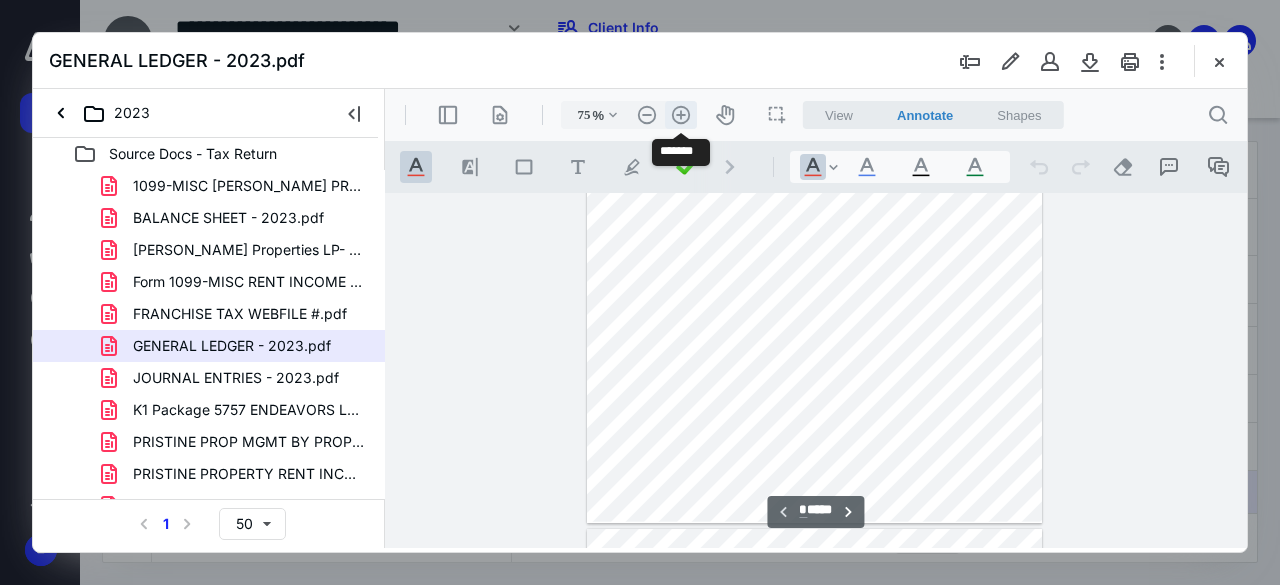 click on ".cls-1{fill:#abb0c4;} icon - header - zoom - in - line" at bounding box center [681, 115] 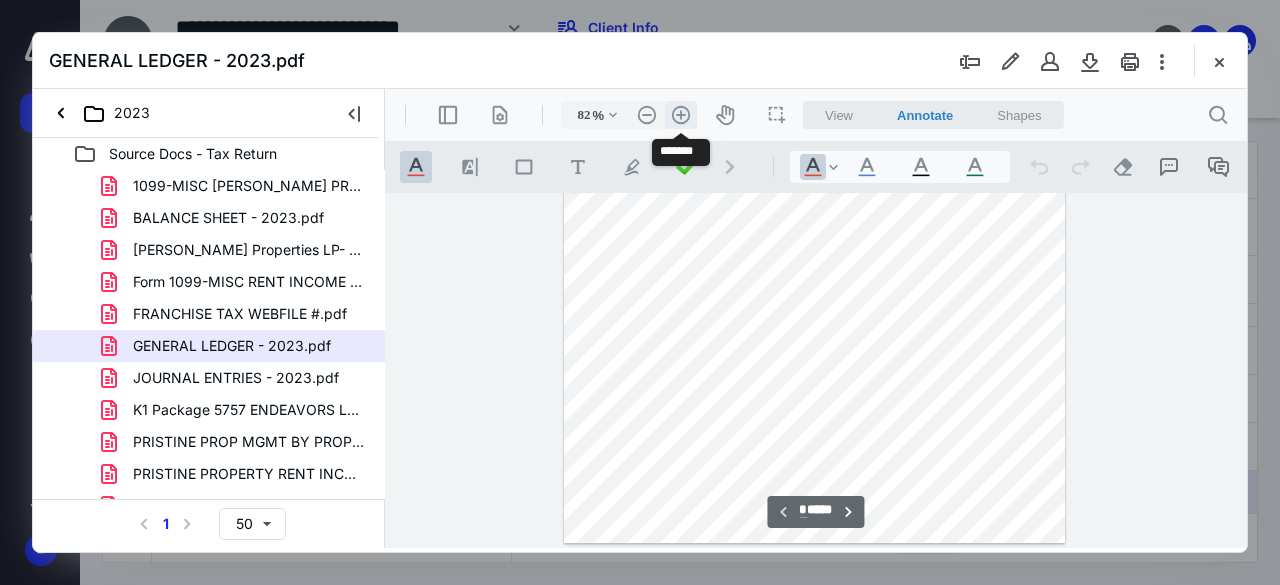 click on ".cls-1{fill:#abb0c4;} icon - header - zoom - in - line" at bounding box center [681, 115] 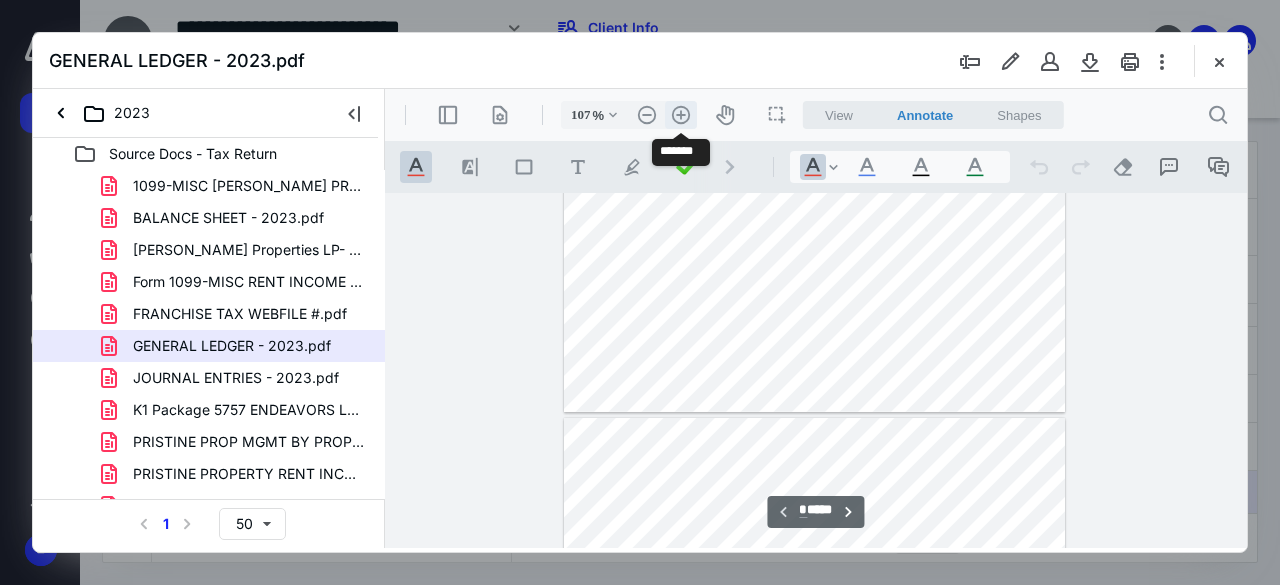 click on ".cls-1{fill:#abb0c4;} icon - header - zoom - in - line" at bounding box center [681, 115] 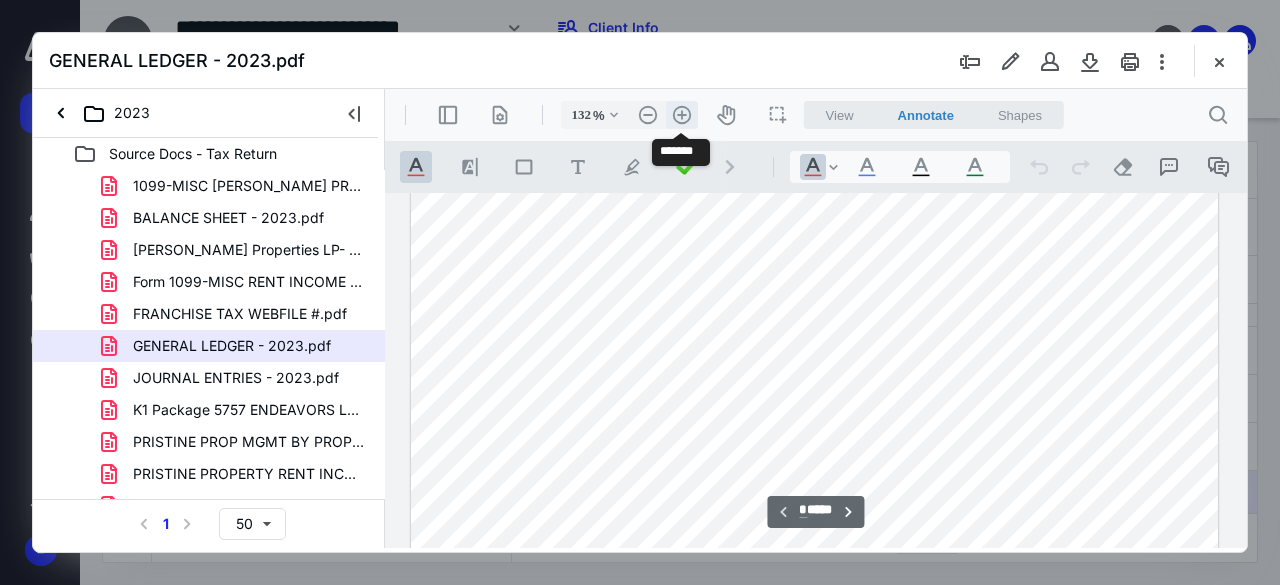 scroll, scrollTop: 564, scrollLeft: 0, axis: vertical 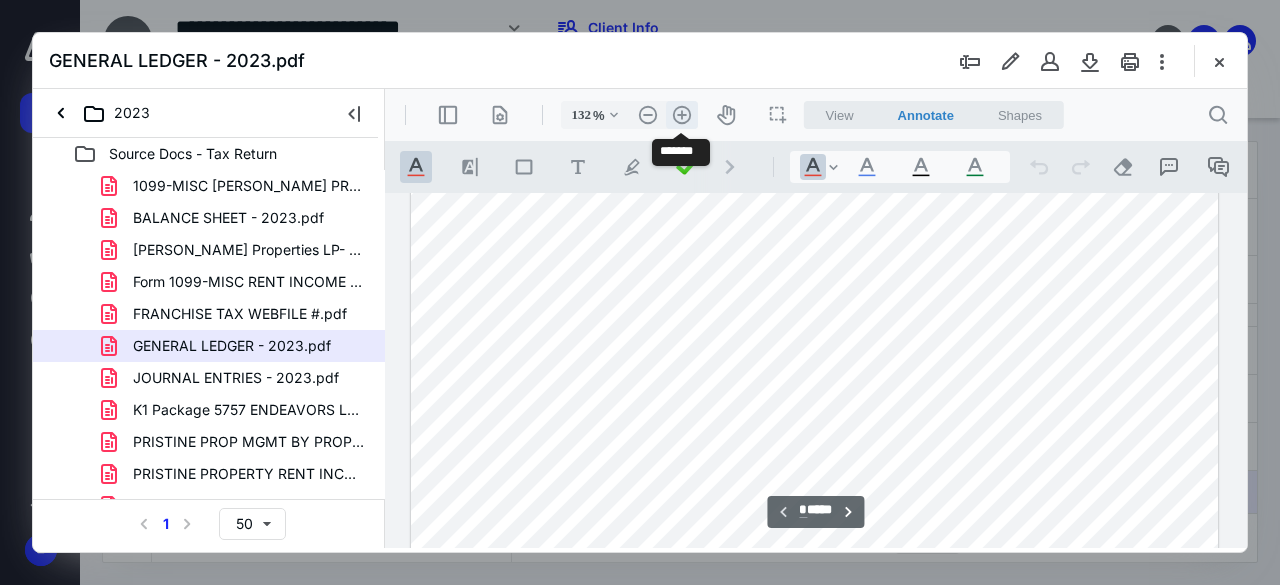 click on ".cls-1{fill:#abb0c4;} icon - header - zoom - in - line" at bounding box center (682, 115) 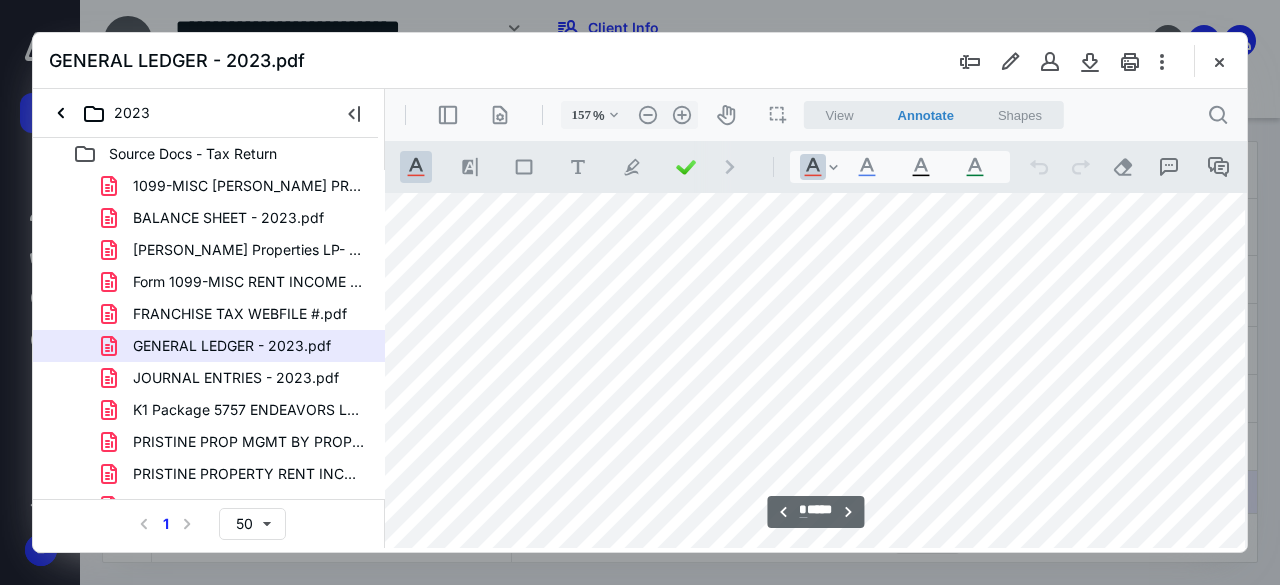 scroll, scrollTop: 10220, scrollLeft: 60, axis: both 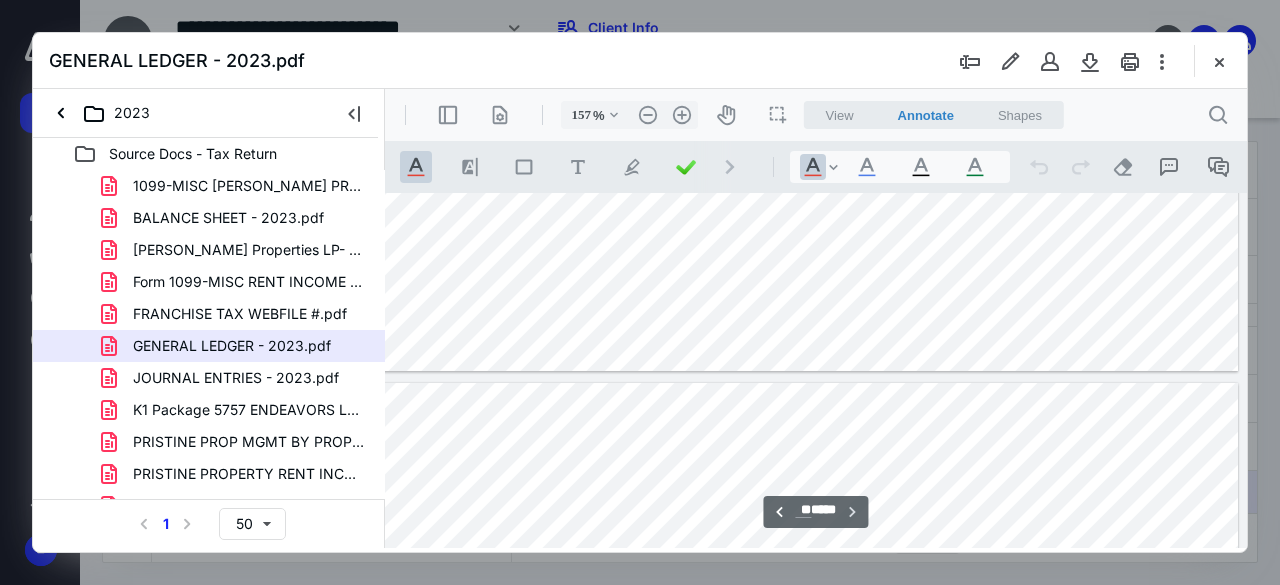 type on "**" 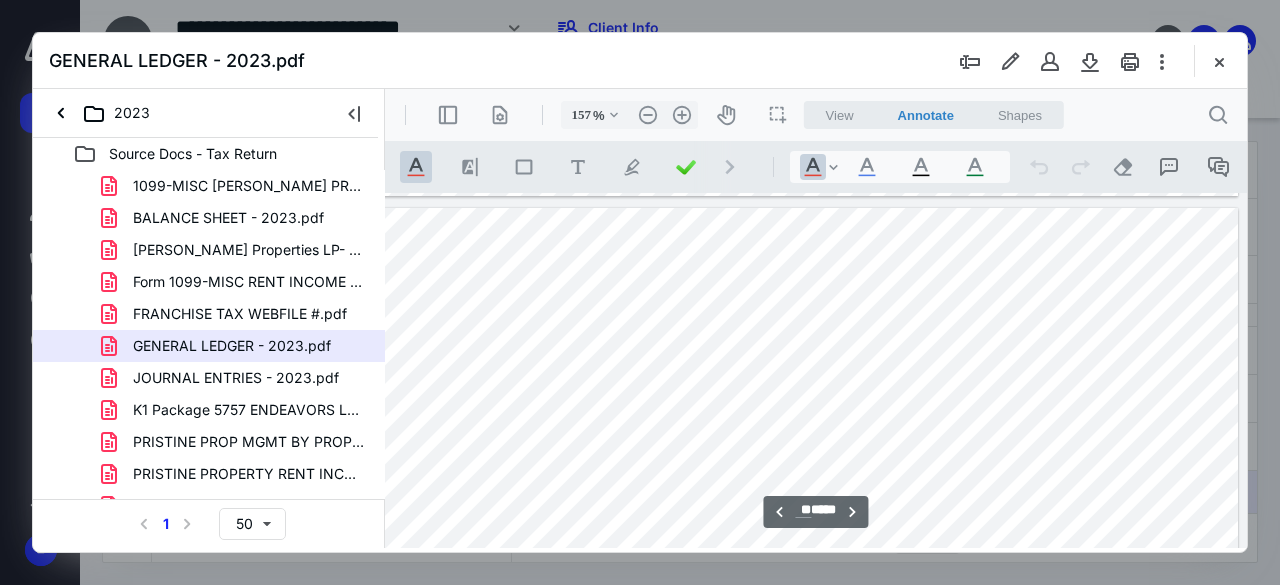 scroll, scrollTop: 11275, scrollLeft: 120, axis: both 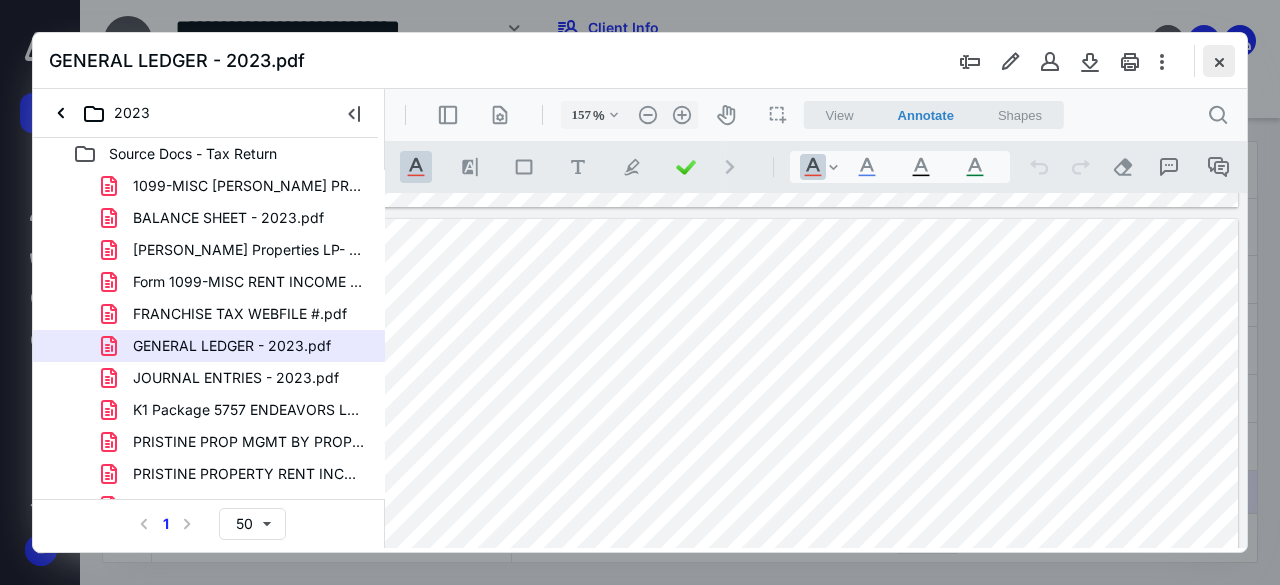 click at bounding box center (1219, 61) 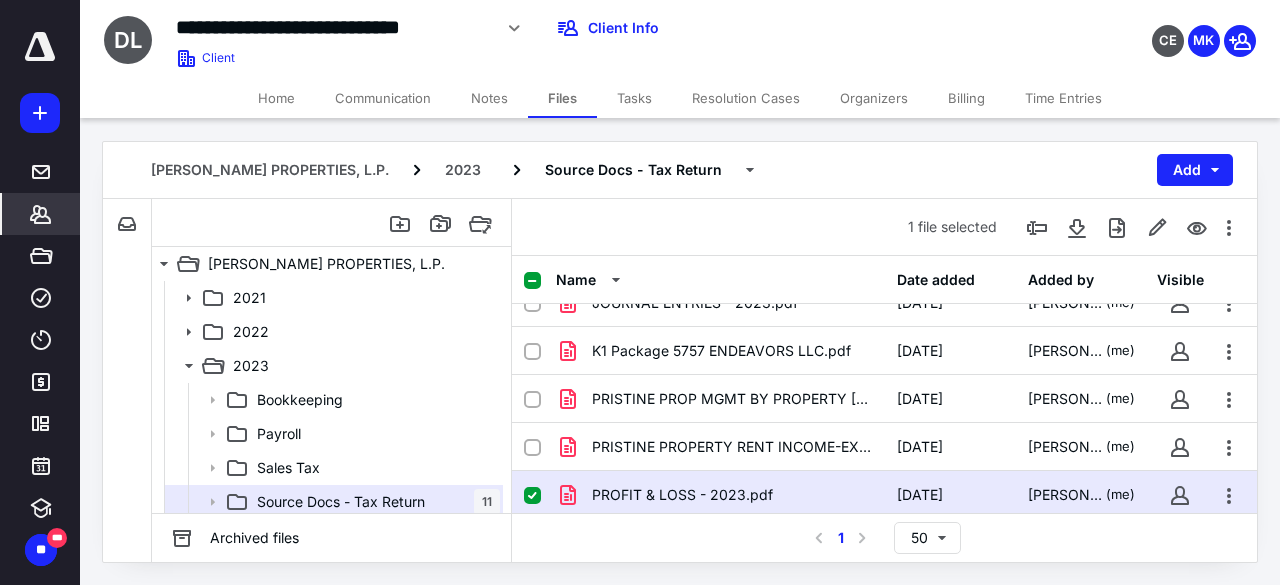 click on "*******" at bounding box center (41, 214) 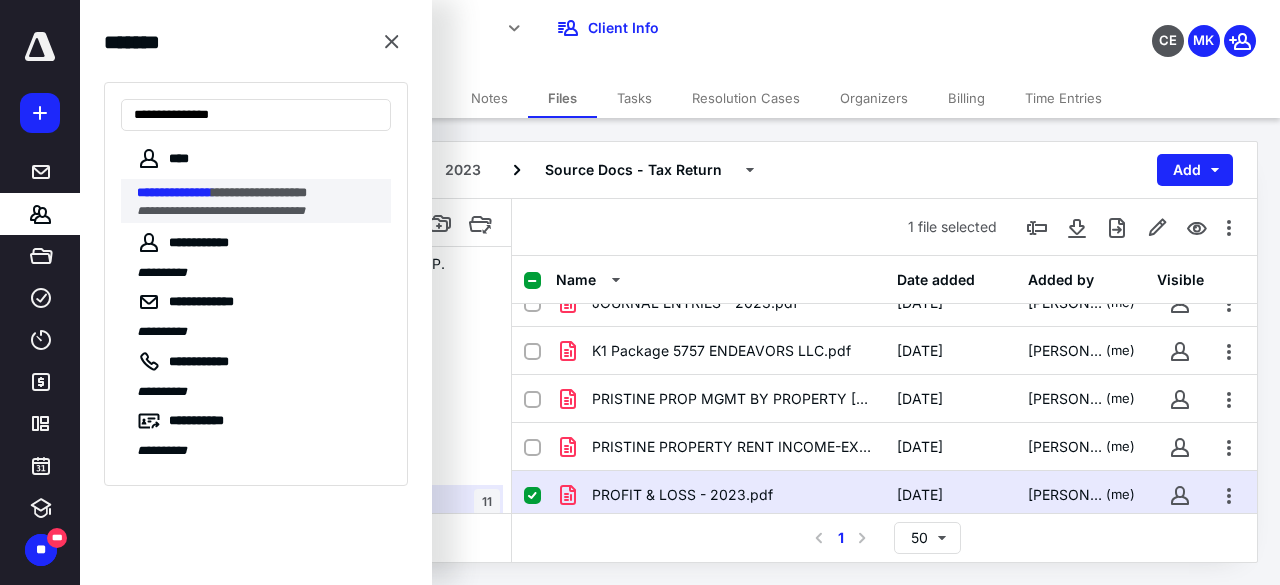 type on "**********" 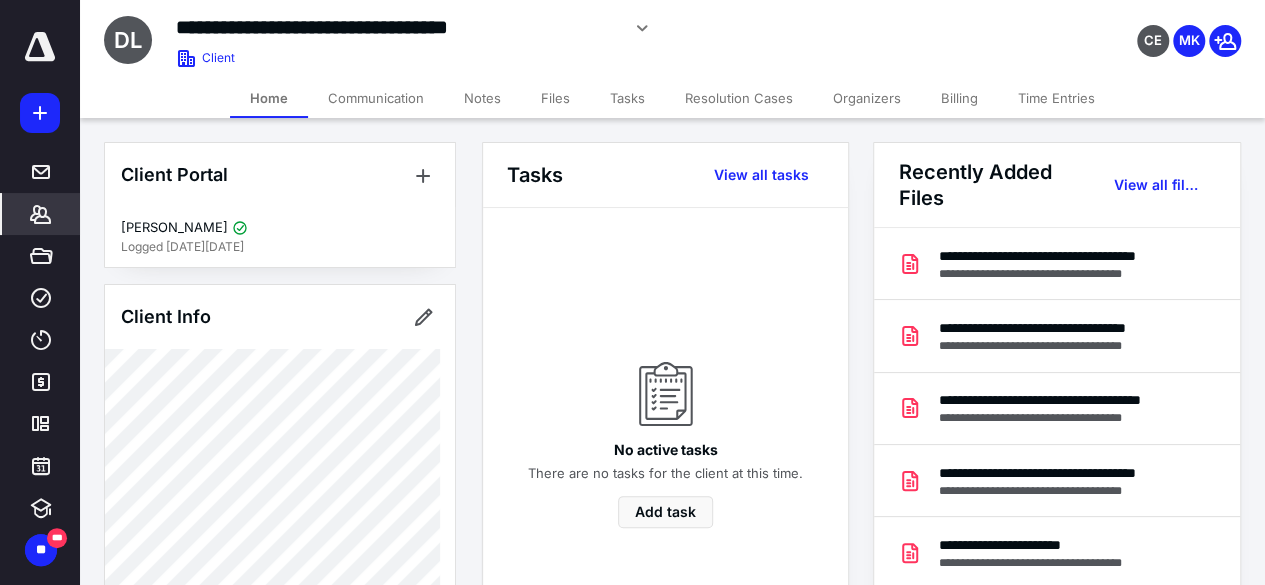 click on "Files" at bounding box center (555, 98) 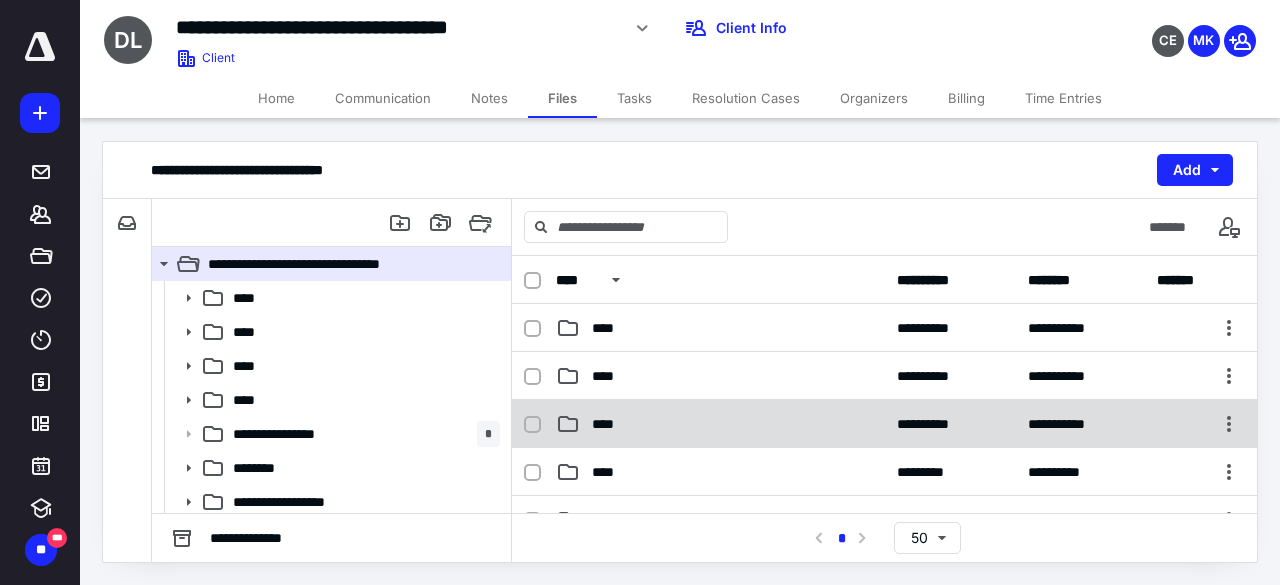 click on "****" at bounding box center [609, 424] 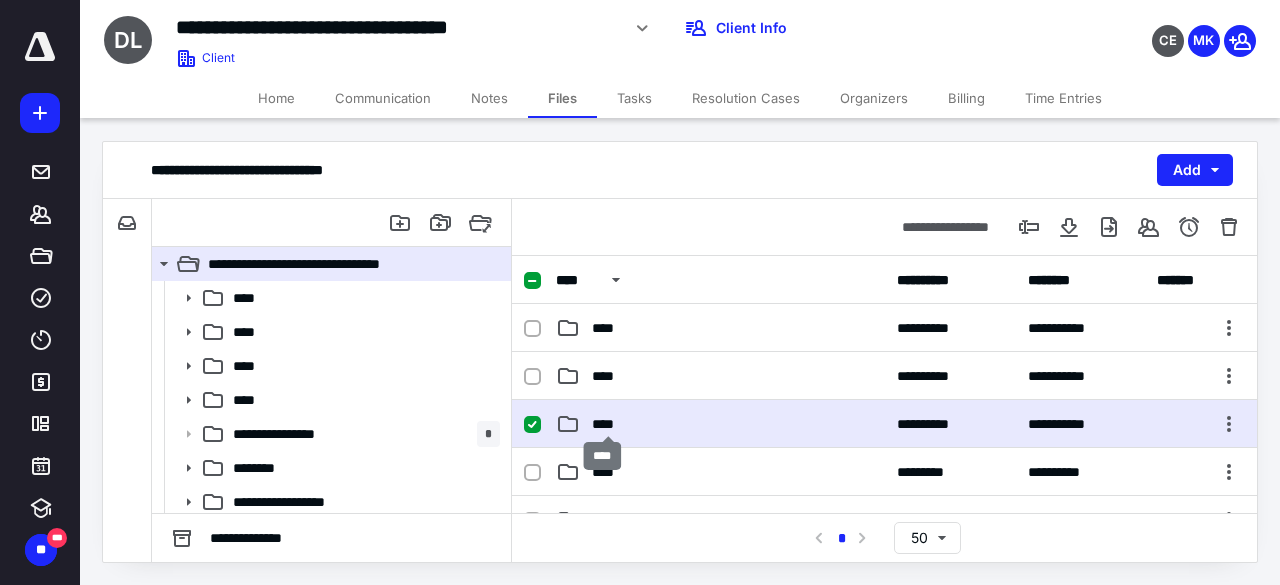 checkbox on "true" 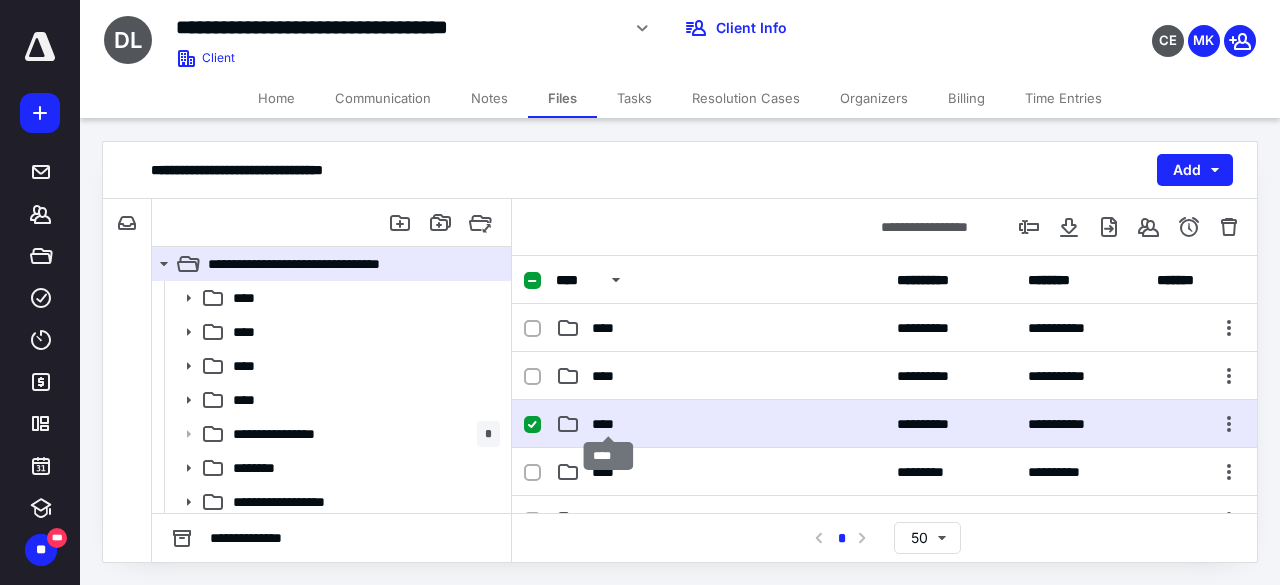 click on "****" at bounding box center [609, 424] 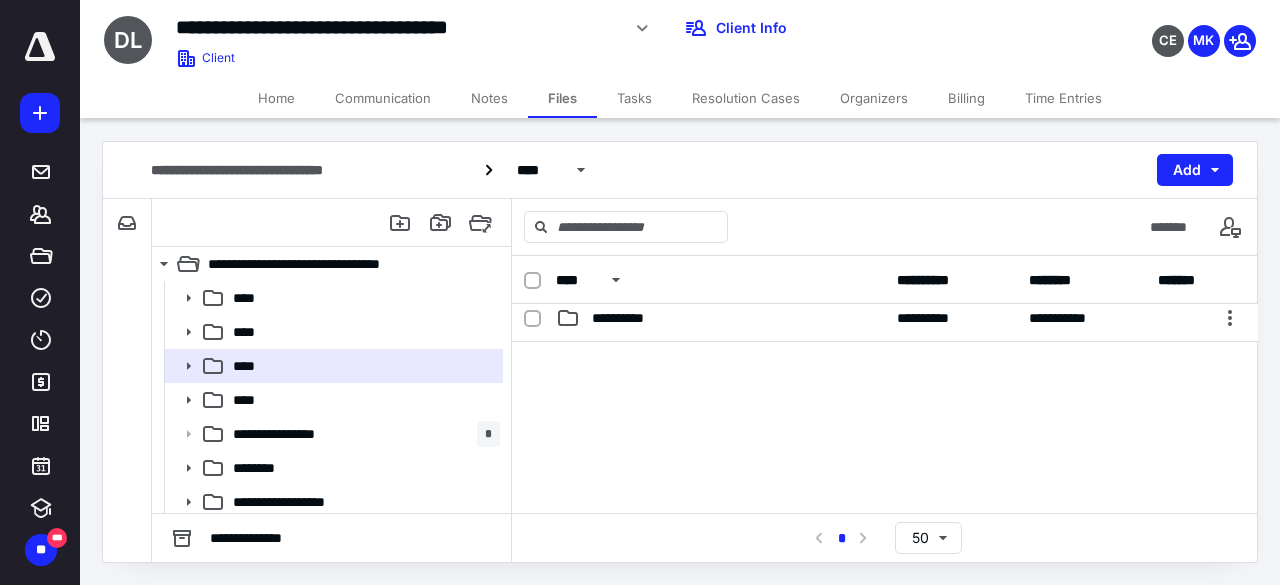 scroll, scrollTop: 200, scrollLeft: 0, axis: vertical 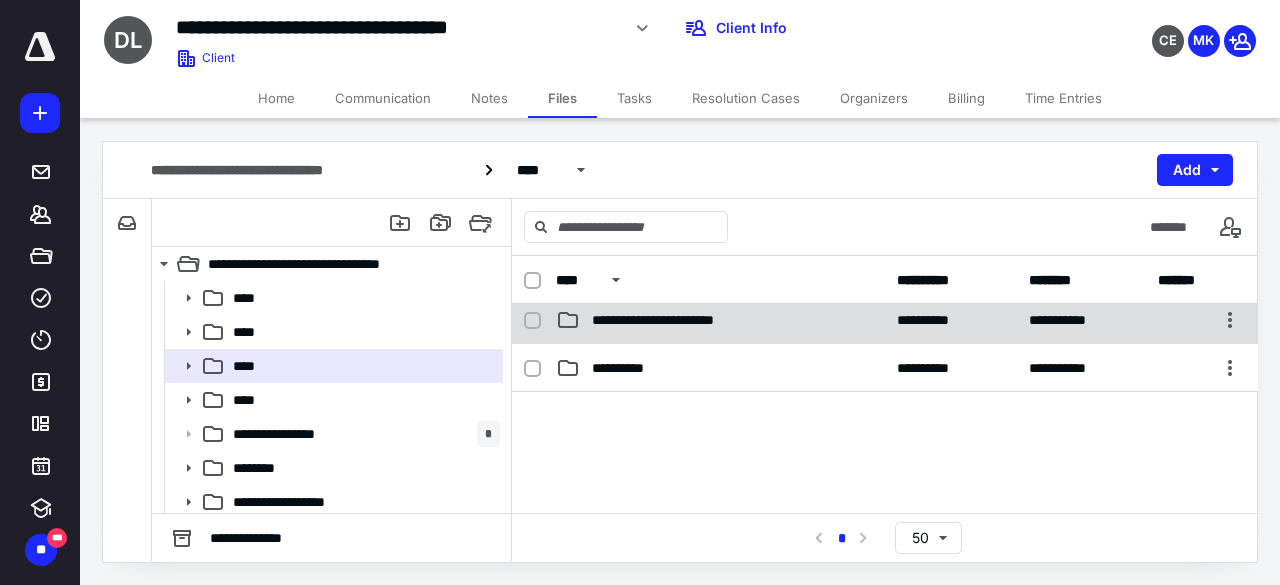 click on "**********" at bounding box center [677, 320] 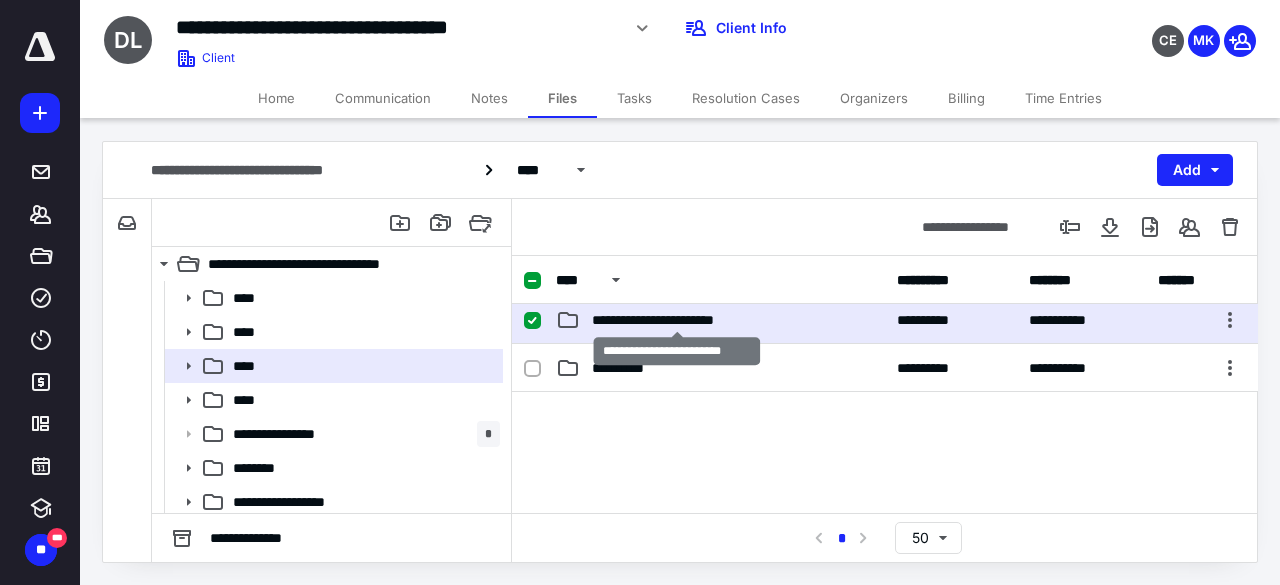 click on "**********" at bounding box center (677, 320) 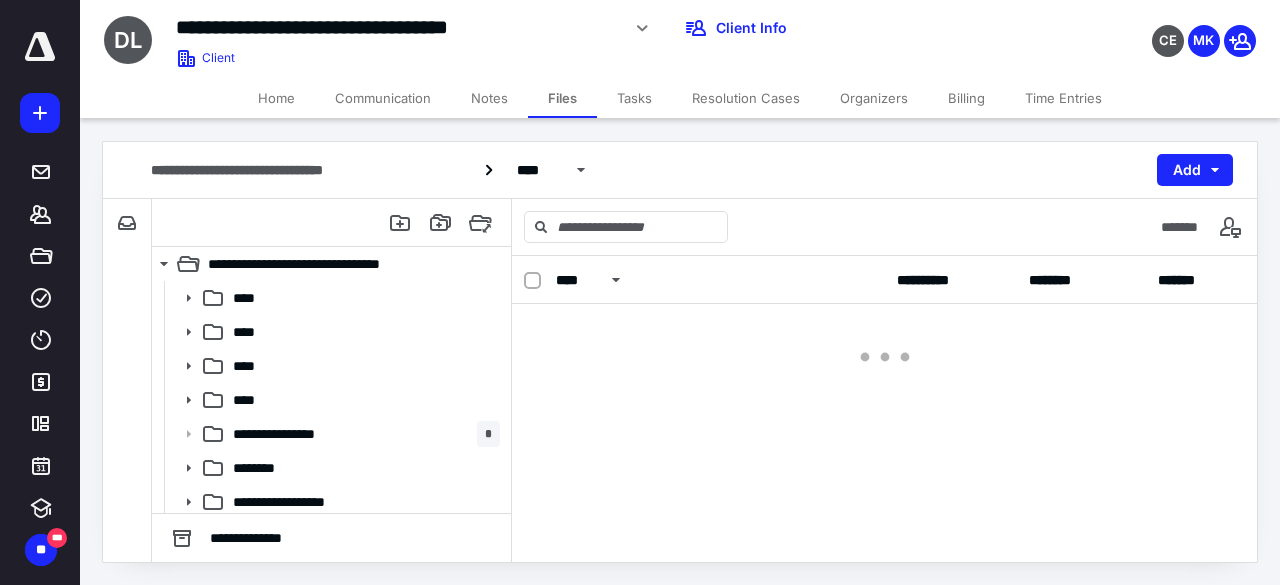 scroll, scrollTop: 0, scrollLeft: 0, axis: both 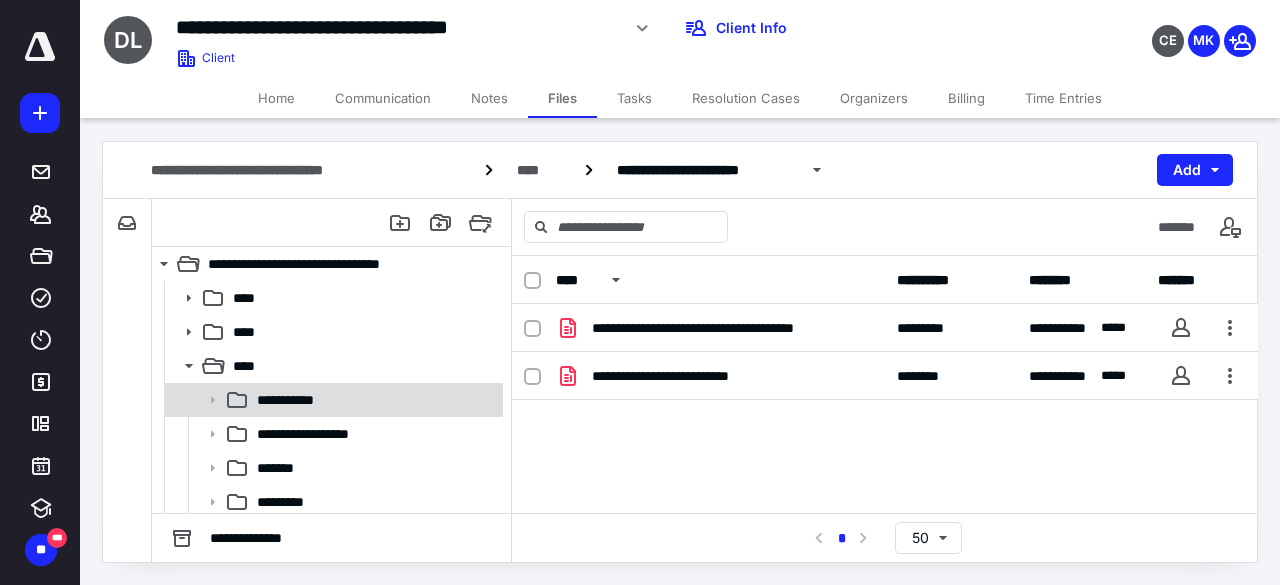 click on "**********" at bounding box center (374, 400) 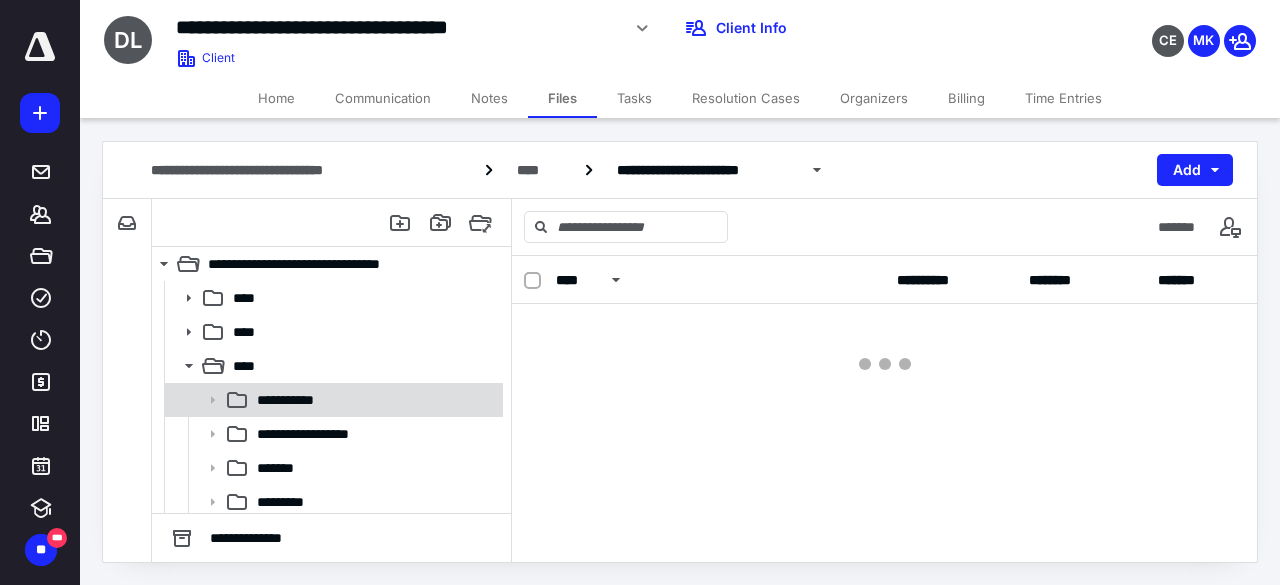click on "**********" at bounding box center (374, 400) 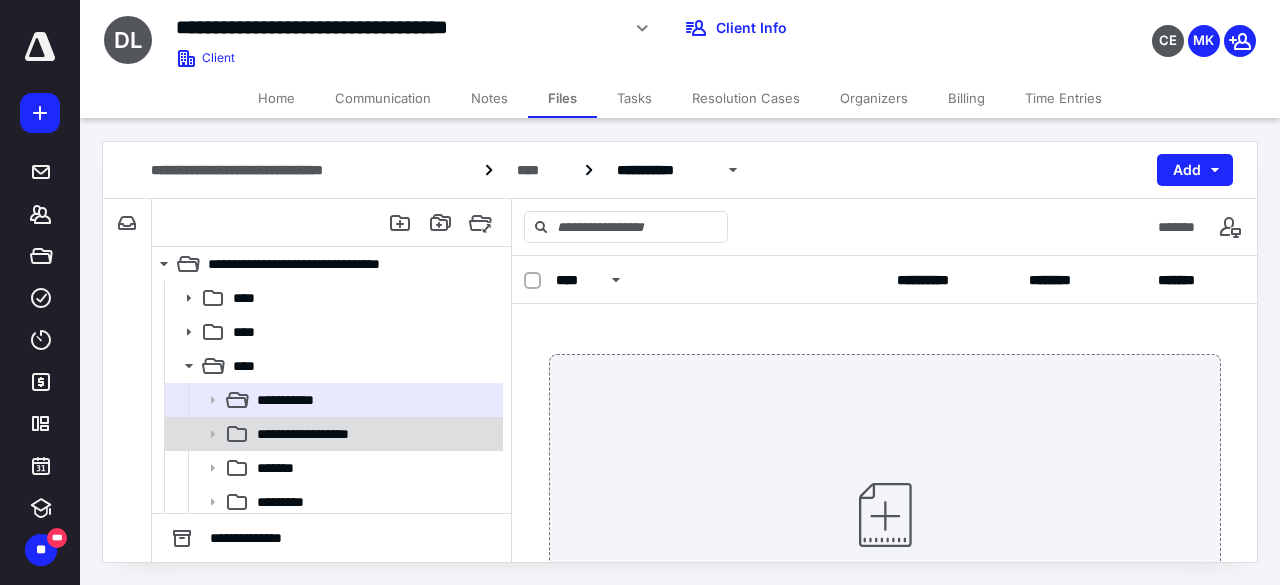click on "**********" at bounding box center (325, 434) 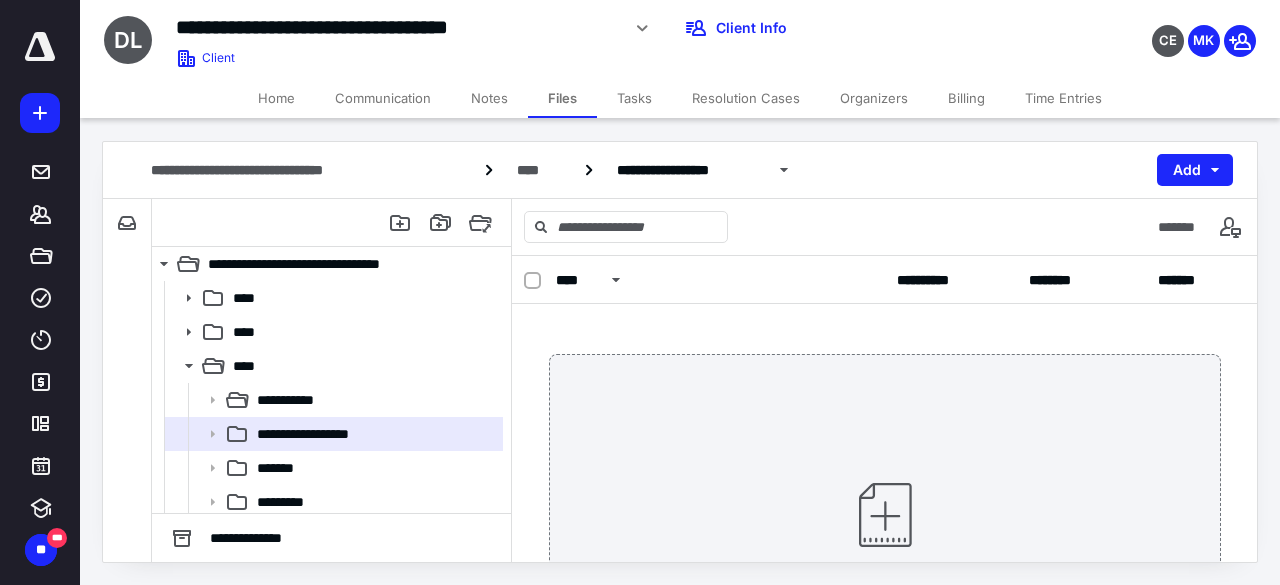 click on "*******" at bounding box center (279, 468) 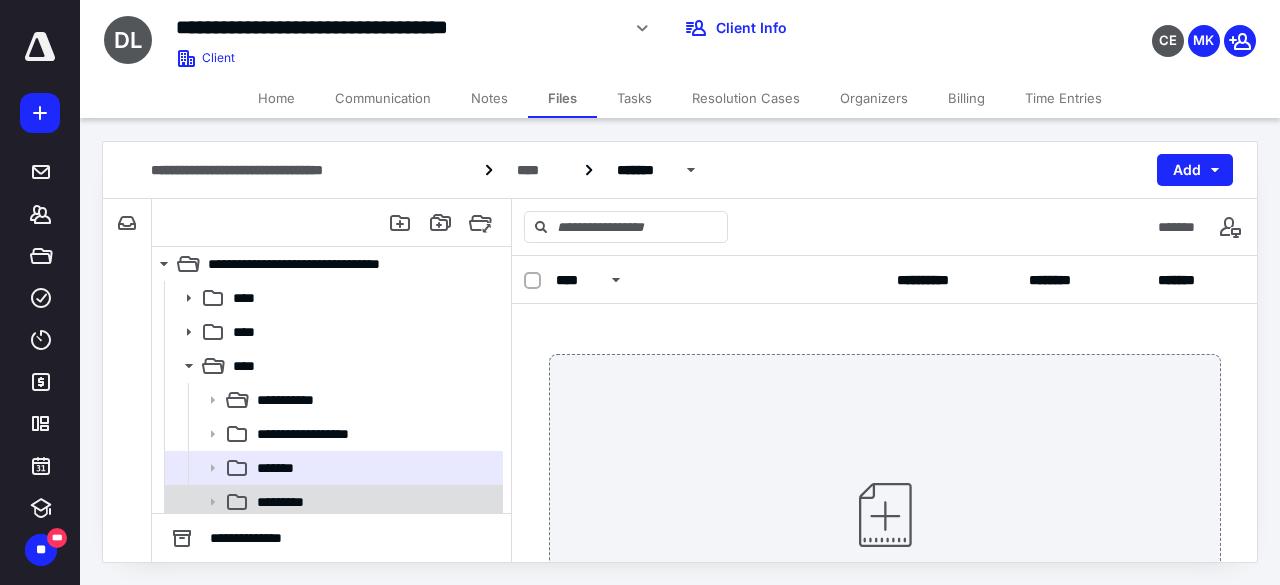 click on "*********" at bounding box center (374, 502) 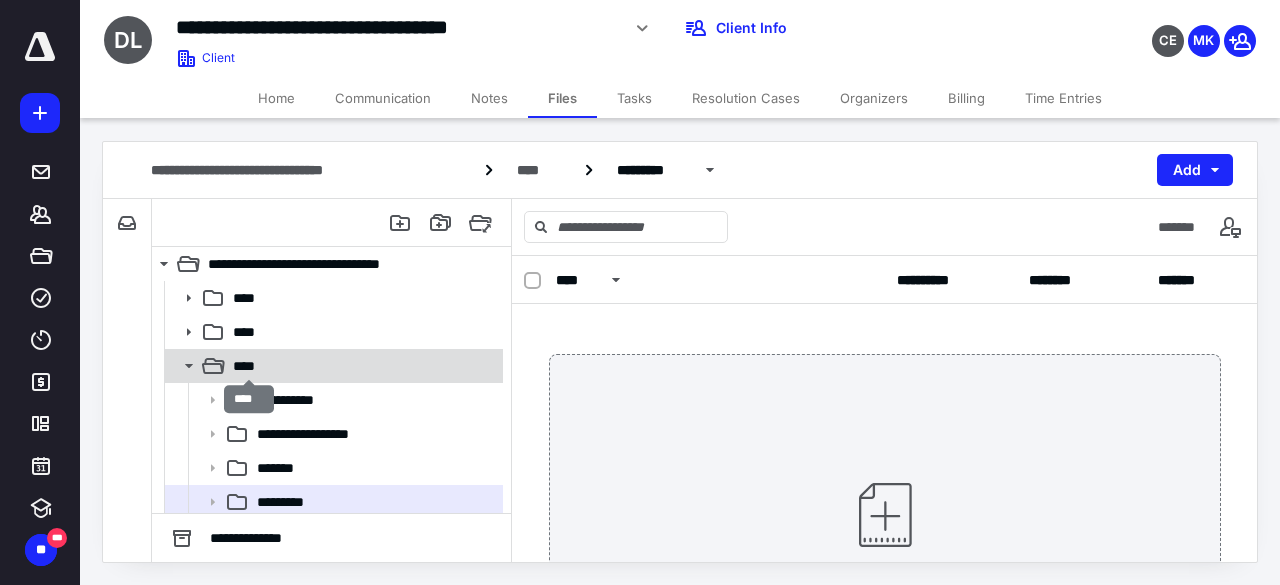 click on "****" at bounding box center (250, 366) 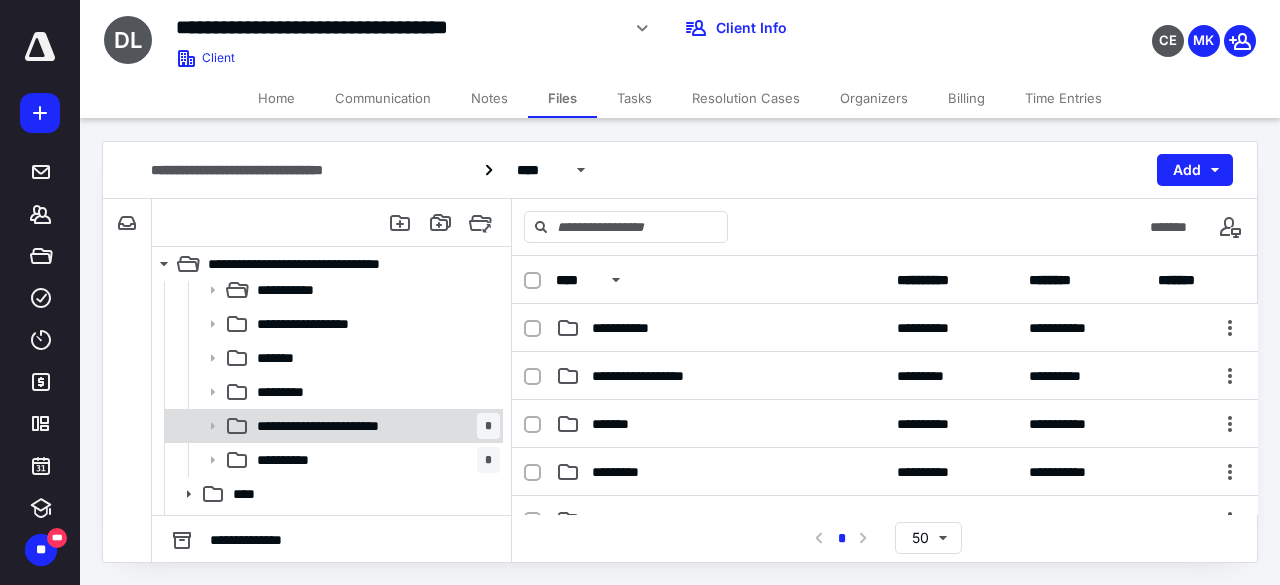 scroll, scrollTop: 100, scrollLeft: 0, axis: vertical 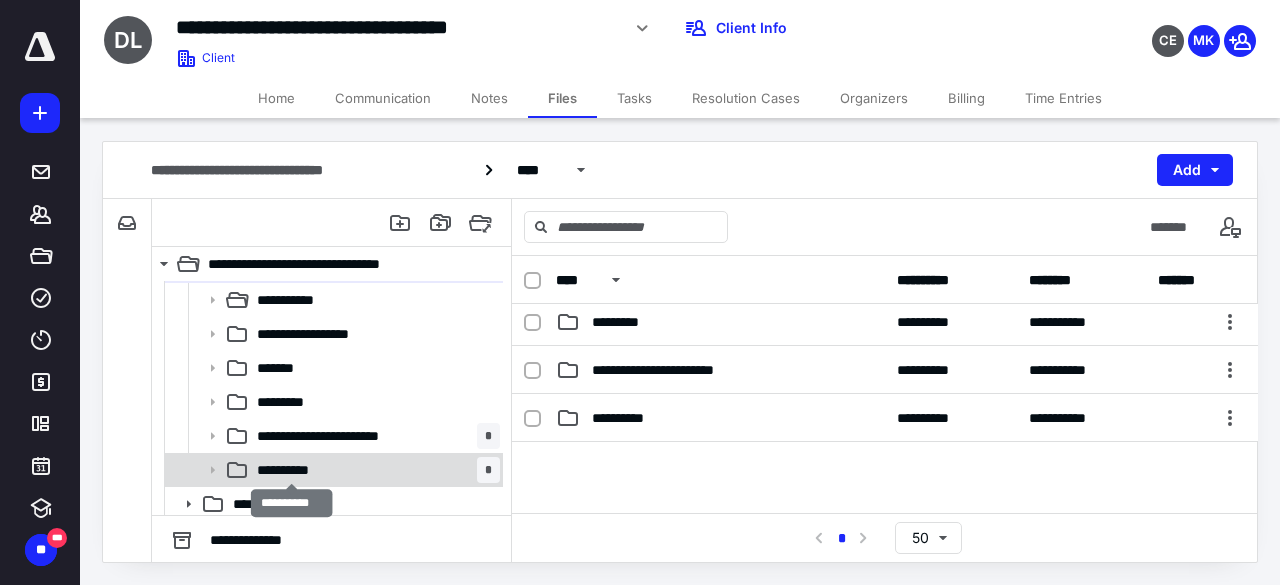 click on "**********" at bounding box center (292, 470) 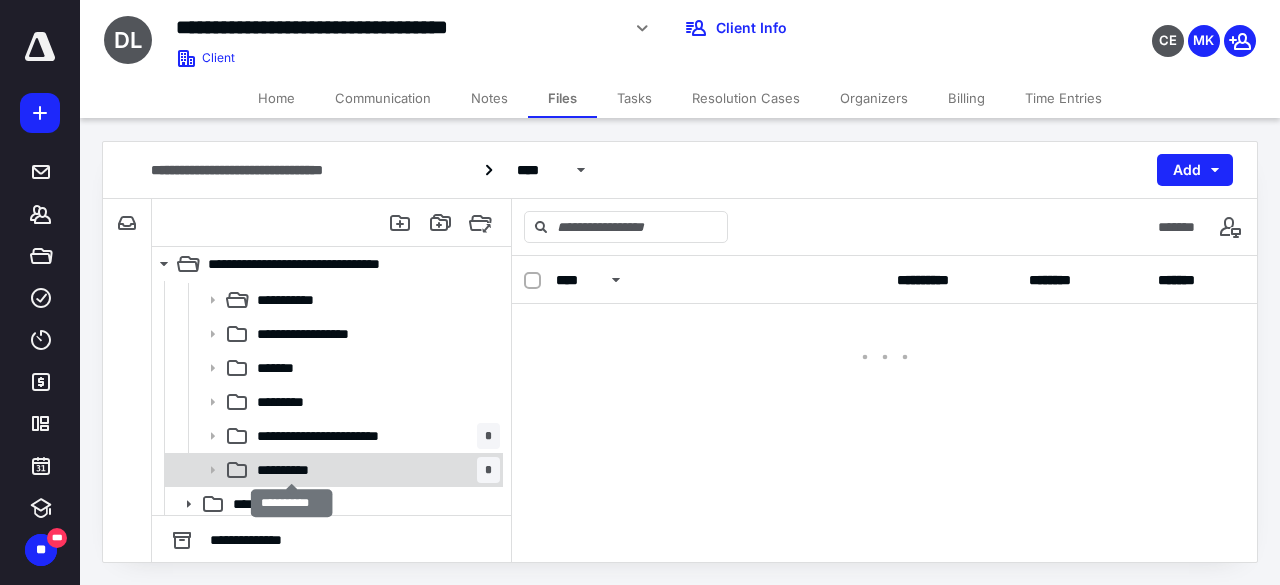 scroll, scrollTop: 0, scrollLeft: 0, axis: both 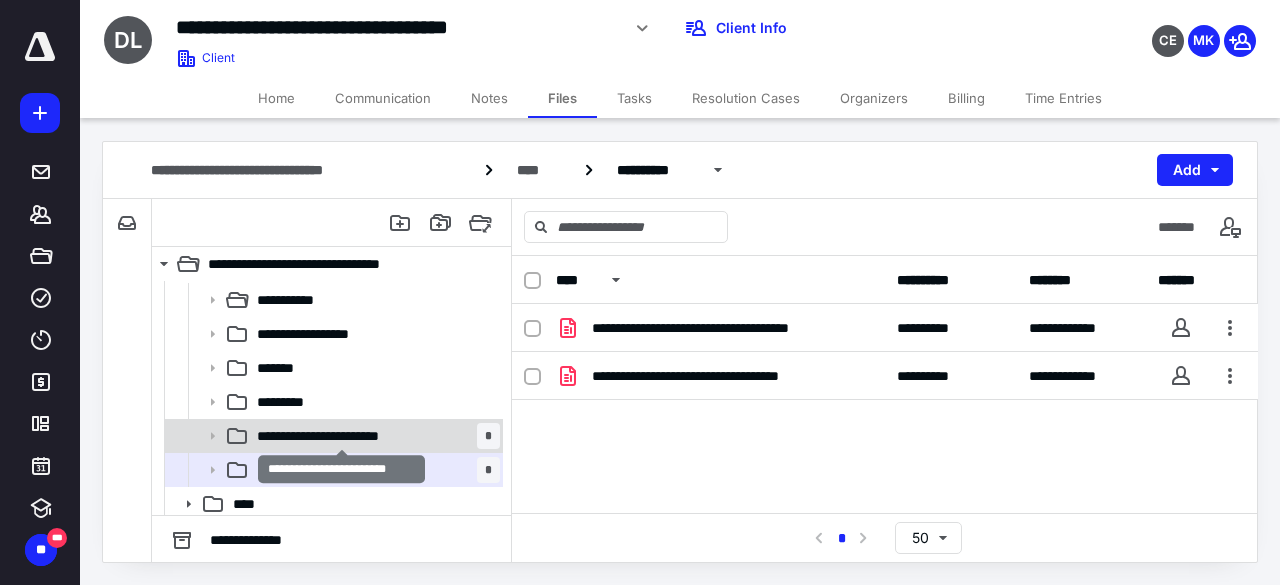 click on "**********" at bounding box center [342, 436] 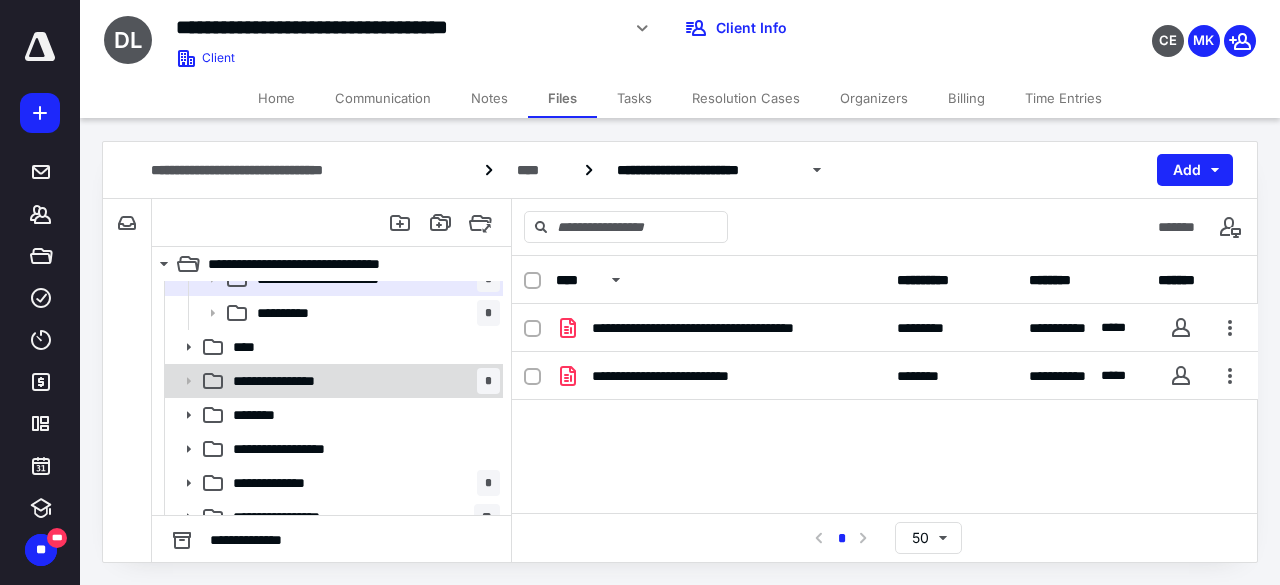 scroll, scrollTop: 276, scrollLeft: 0, axis: vertical 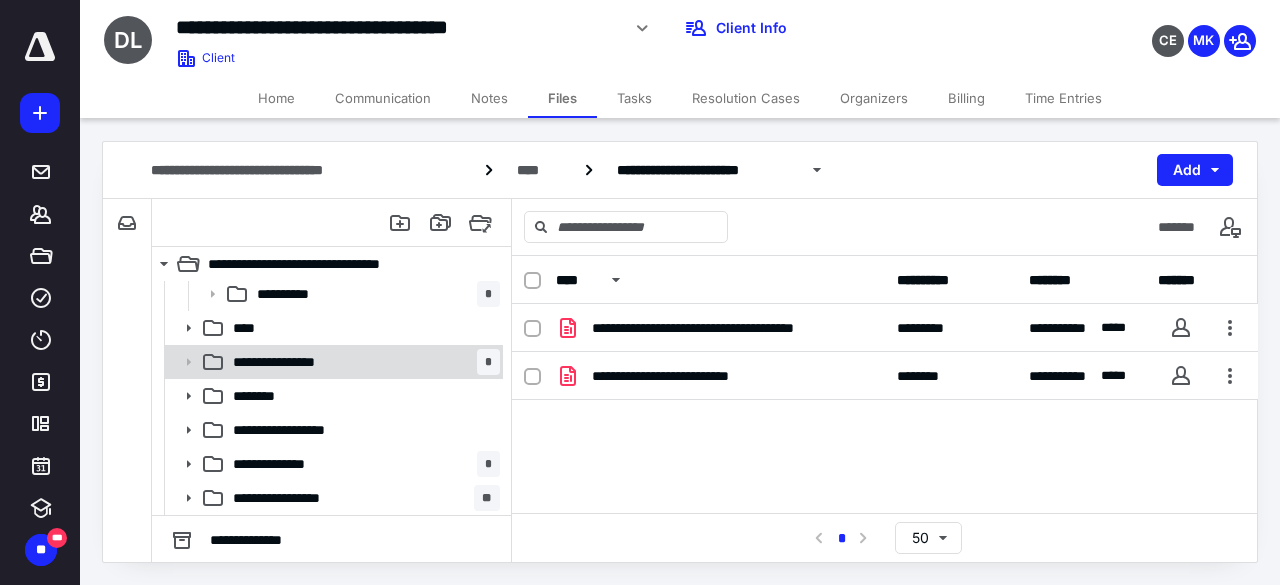 click on "**********" at bounding box center (332, 362) 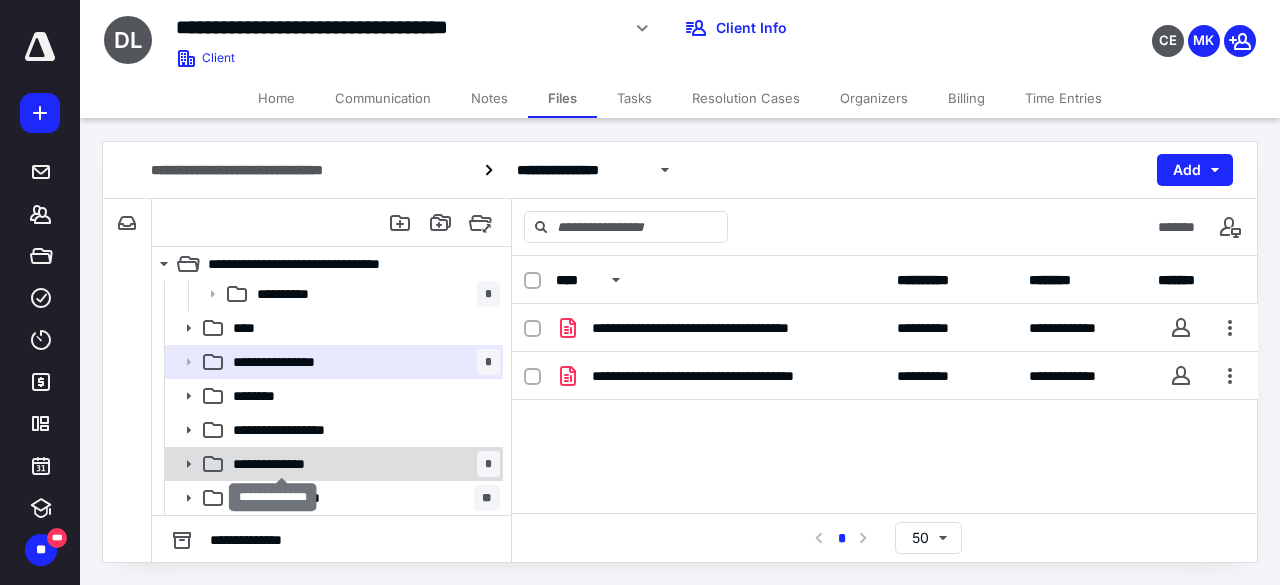 click on "**********" at bounding box center (282, 464) 